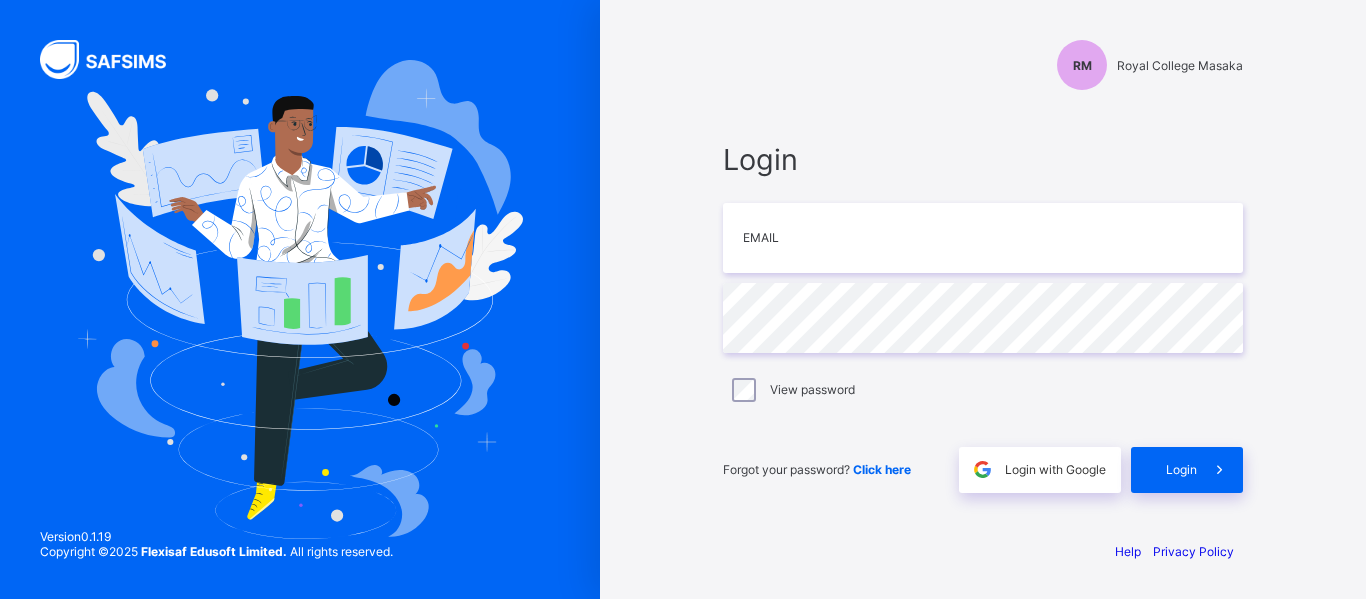 scroll, scrollTop: 0, scrollLeft: 0, axis: both 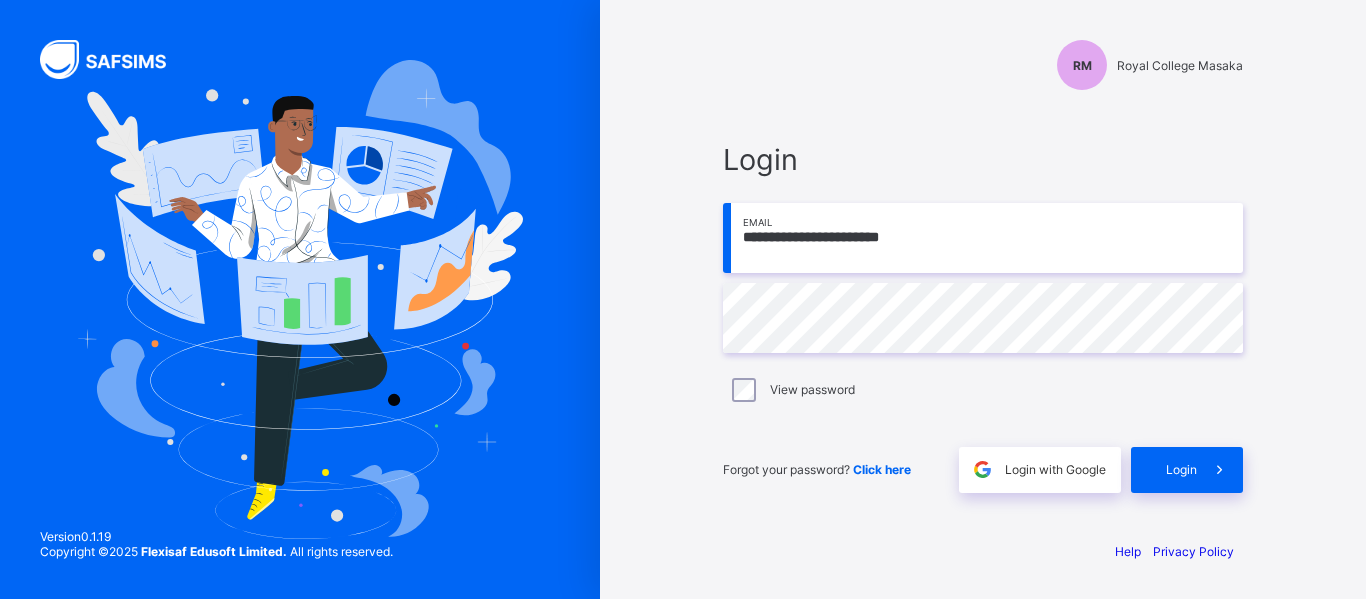 type on "**********" 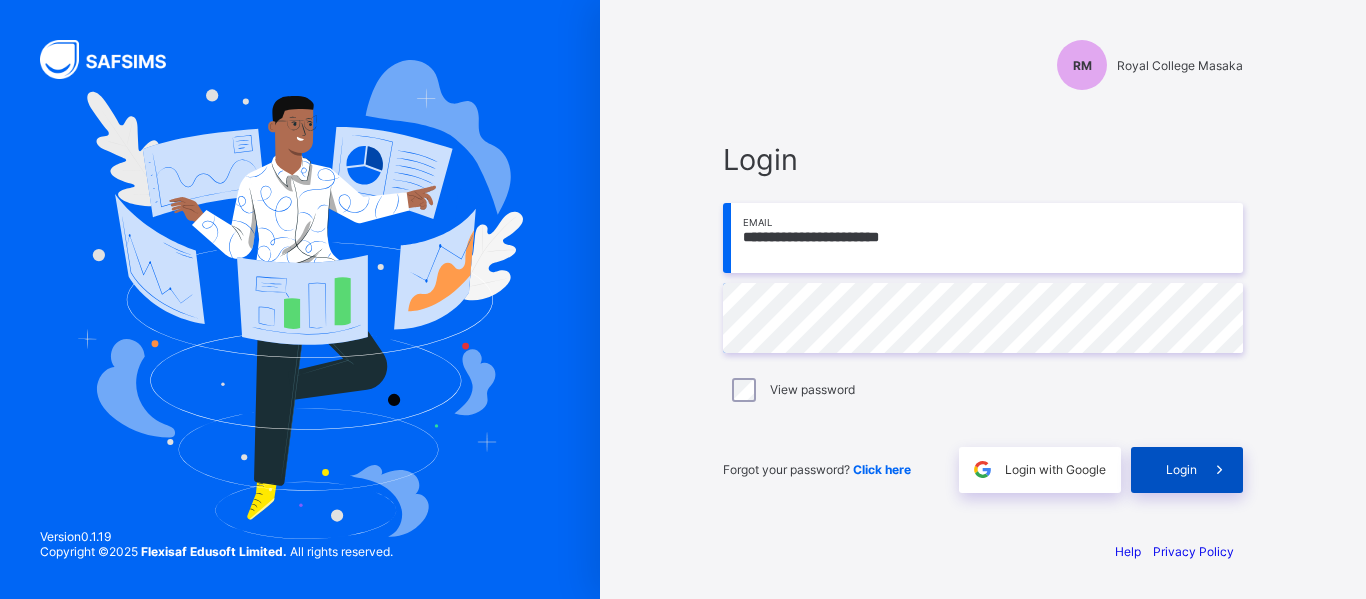 click on "Login" at bounding box center (1187, 470) 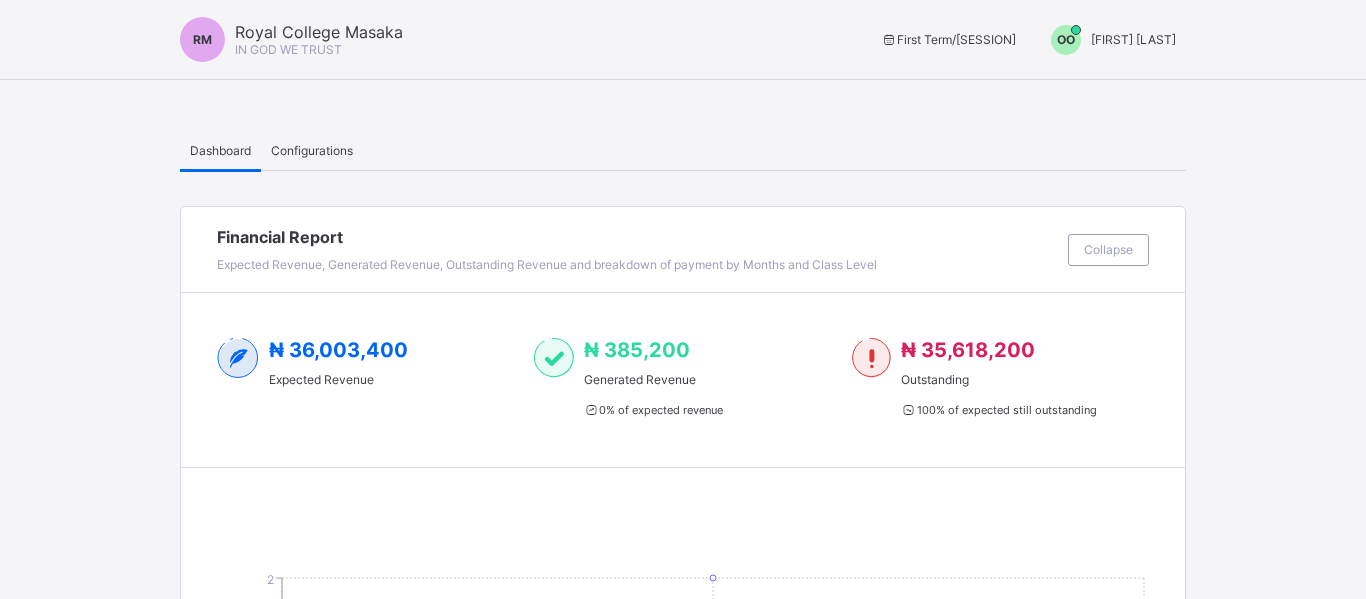 click on "[FIRST] [LAST]" at bounding box center [1133, 39] 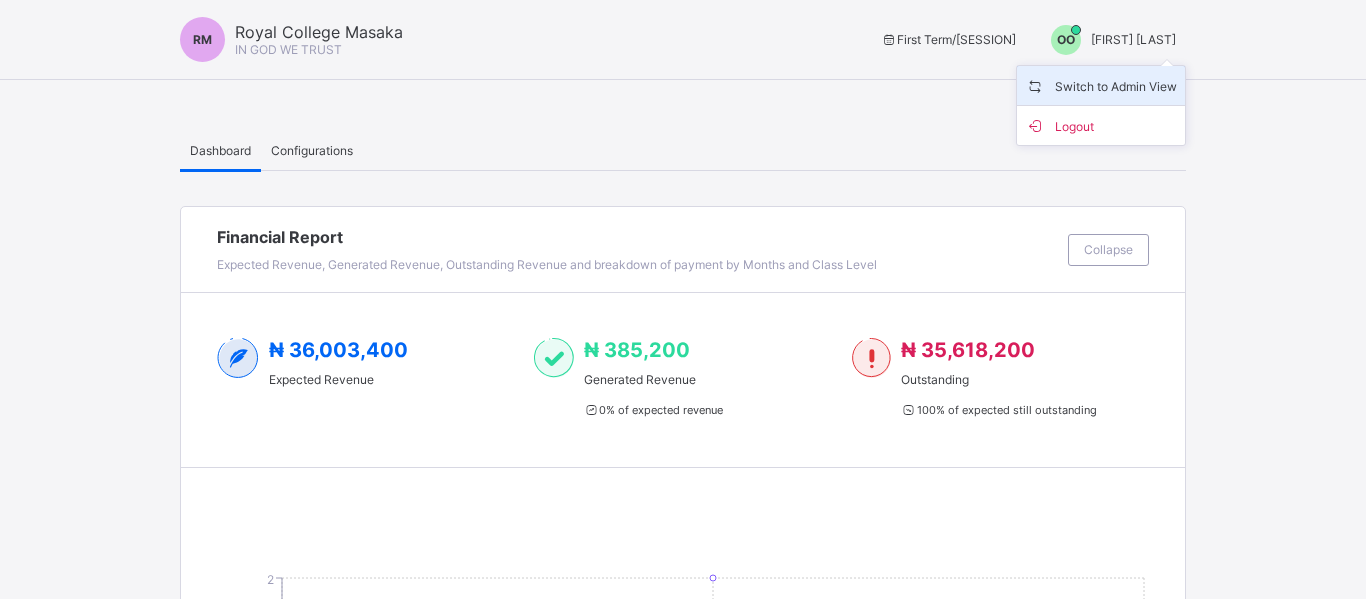 click on "Switch to Admin View" at bounding box center (1101, 85) 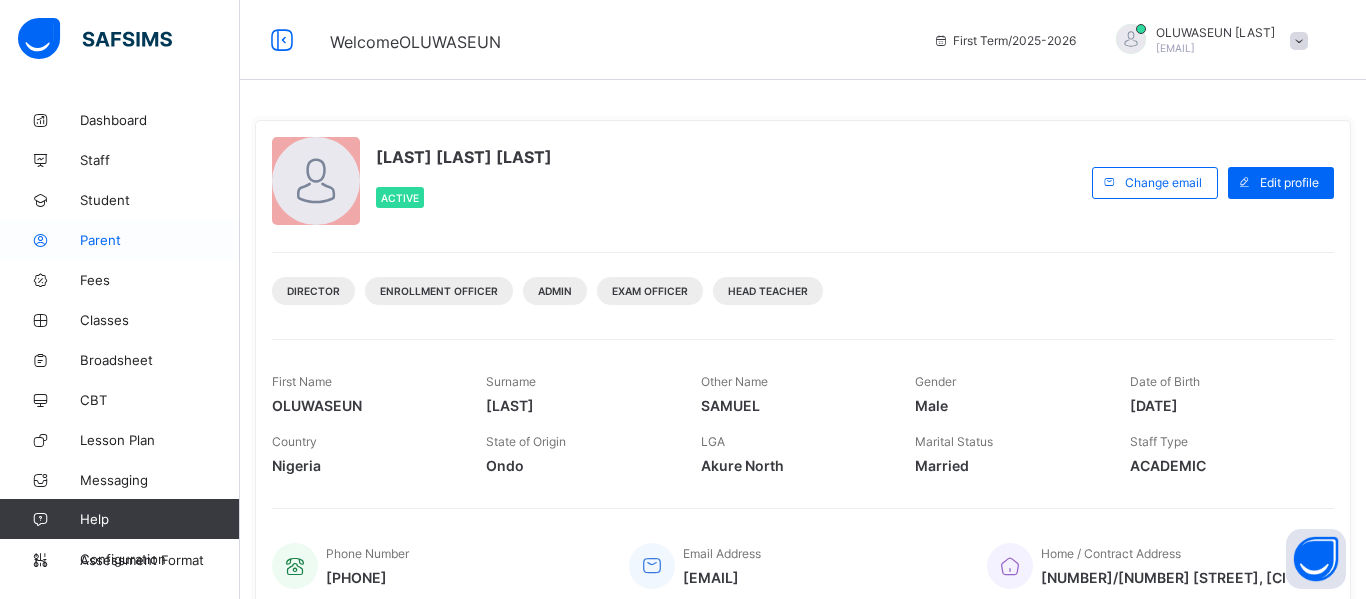 click on "Parent" at bounding box center (160, 240) 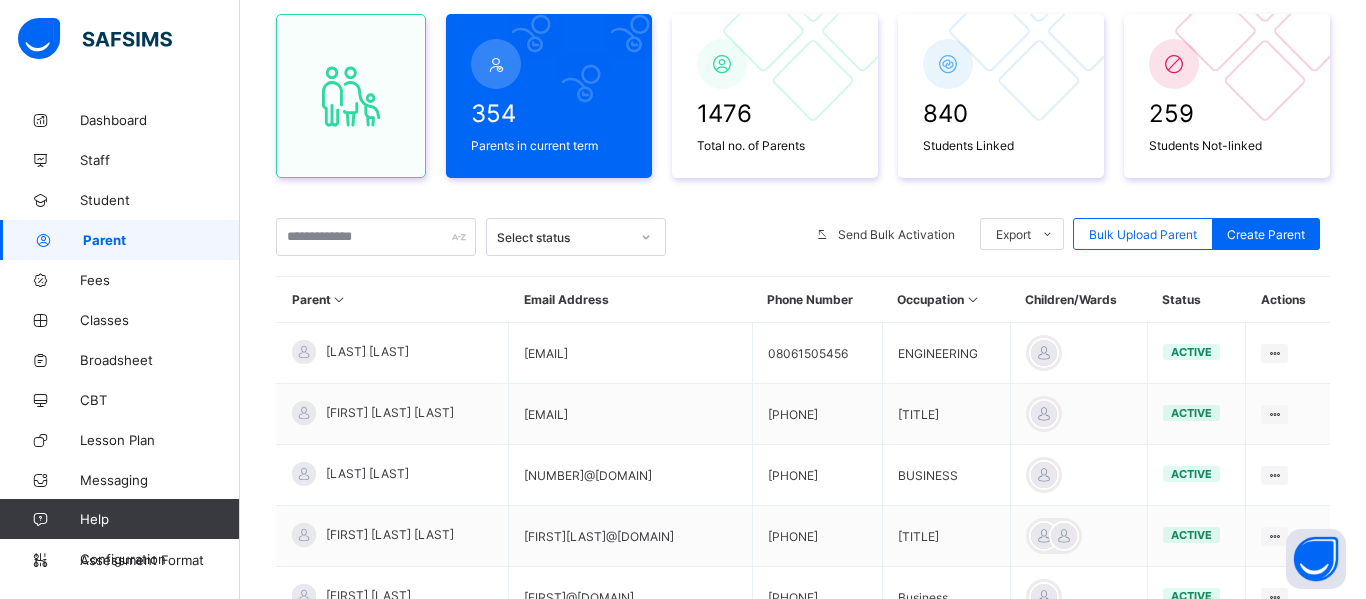 scroll, scrollTop: 178, scrollLeft: 0, axis: vertical 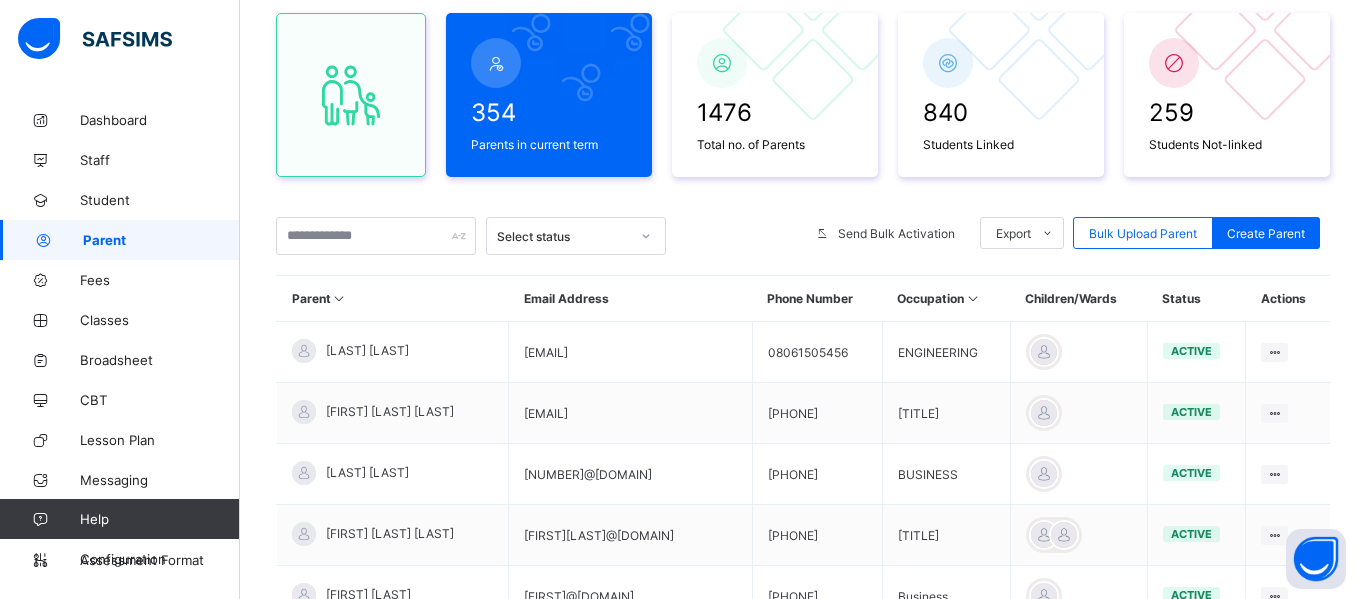click 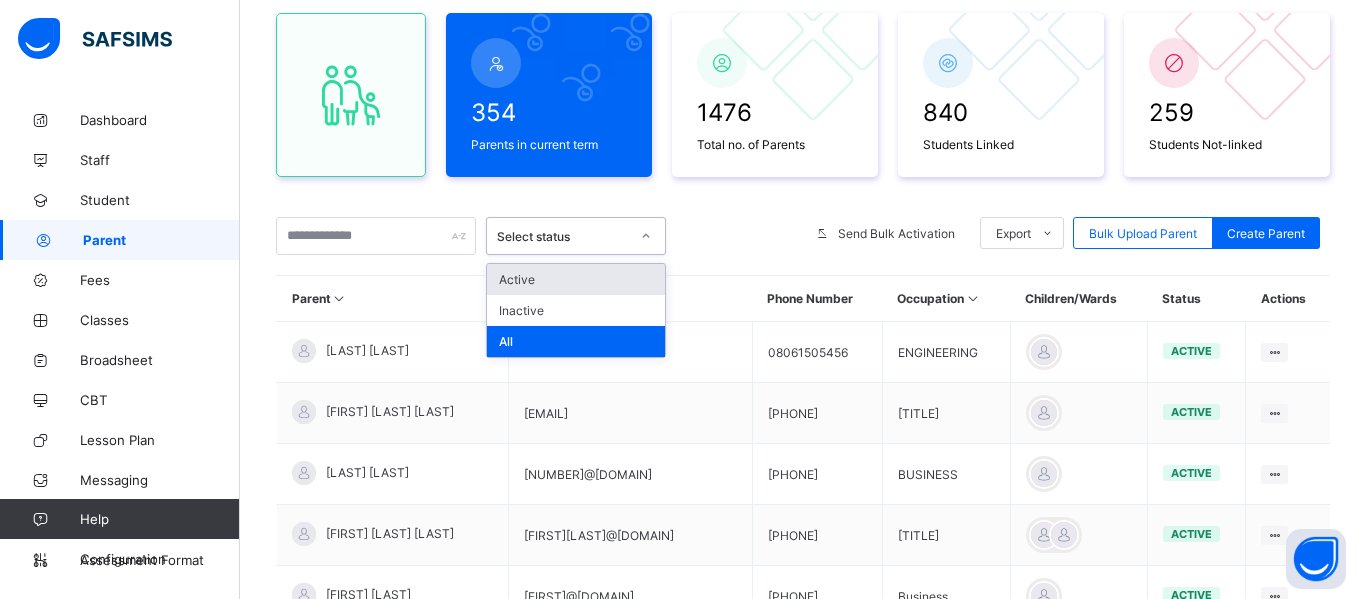 click on "Active" at bounding box center (576, 279) 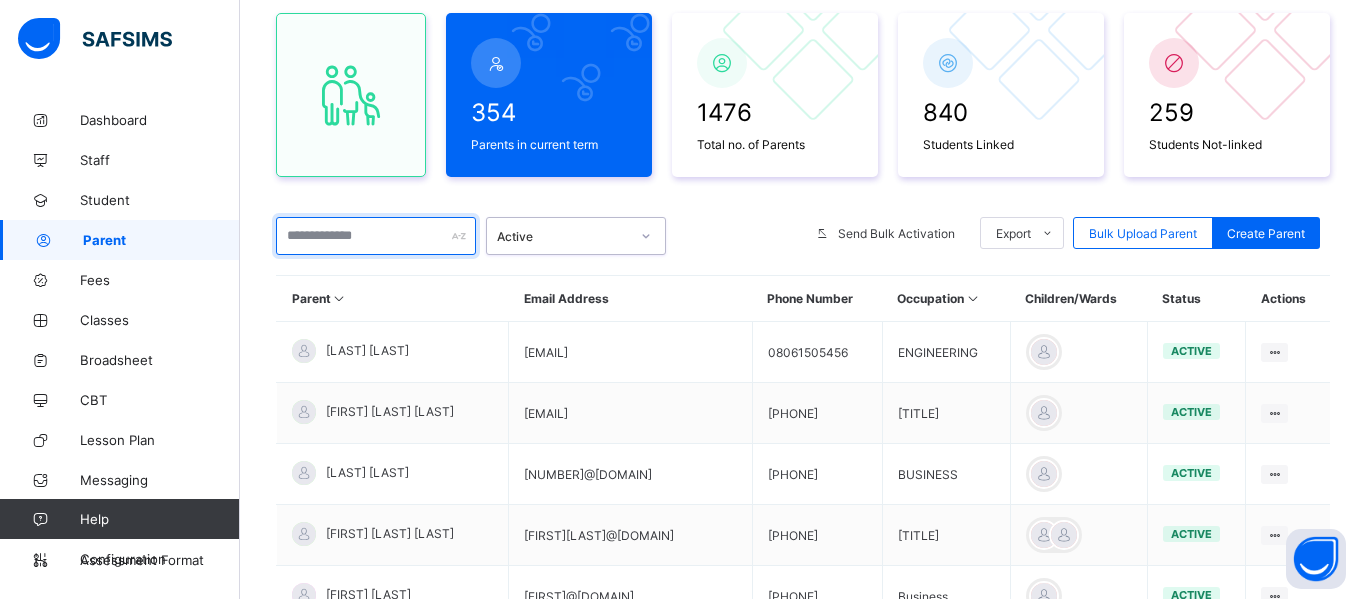 click at bounding box center (376, 236) 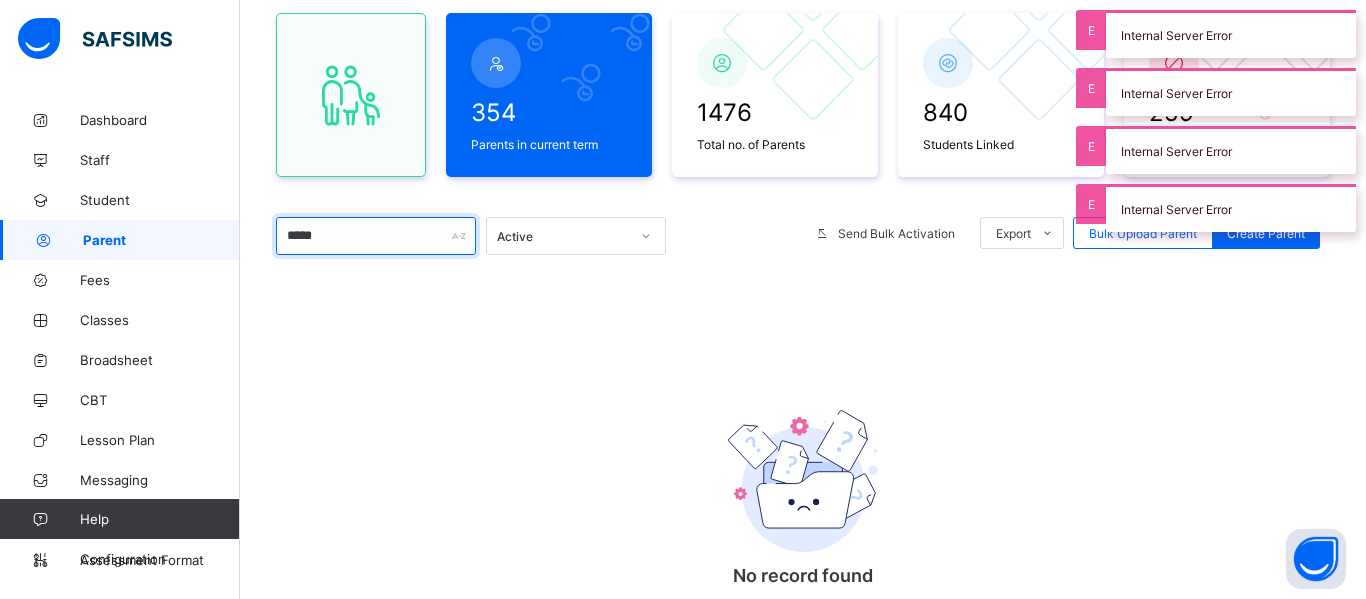 click on "*****" at bounding box center (376, 236) 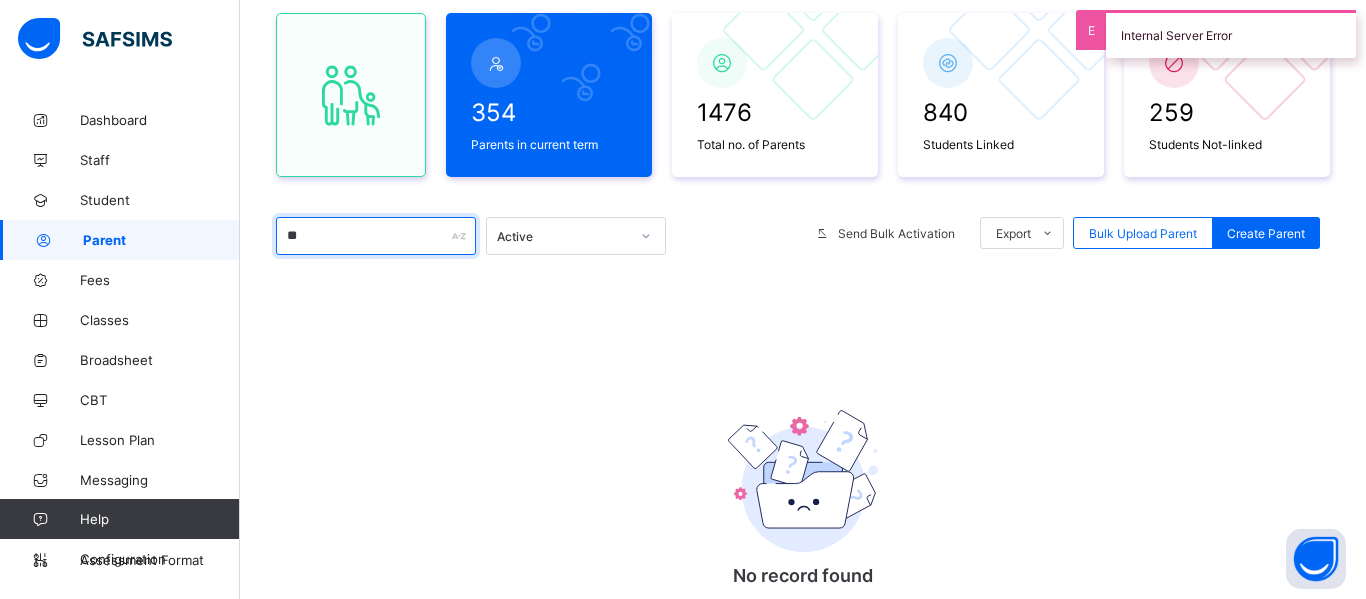 type on "*" 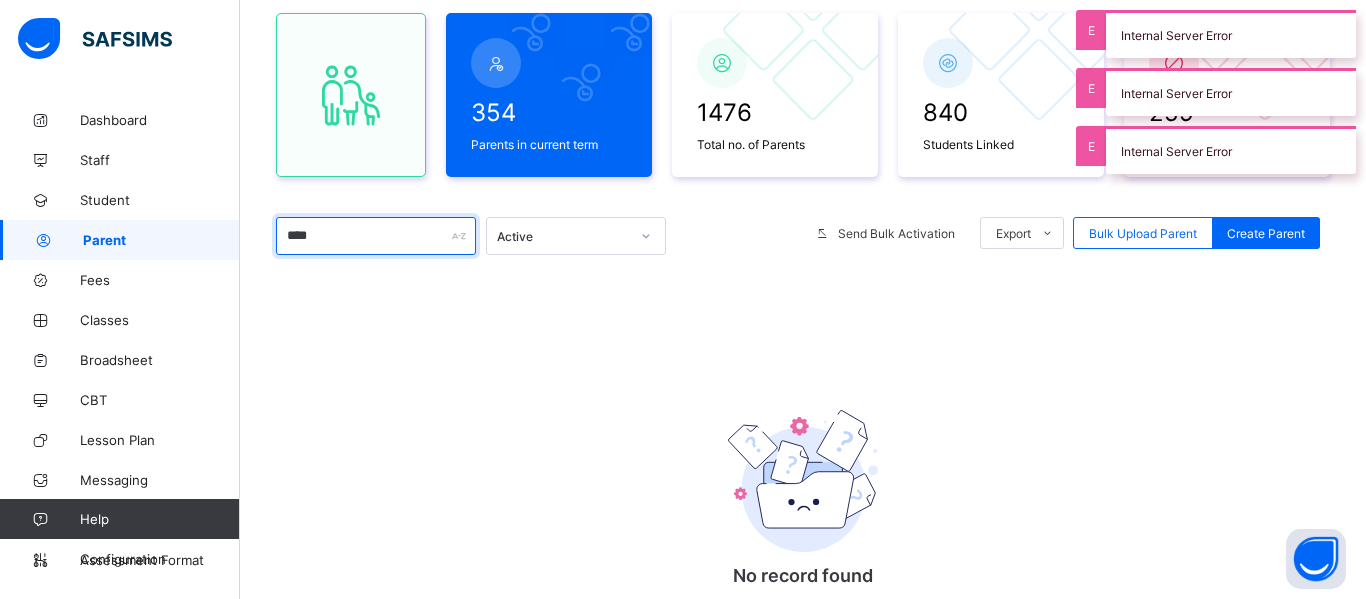 type on "*****" 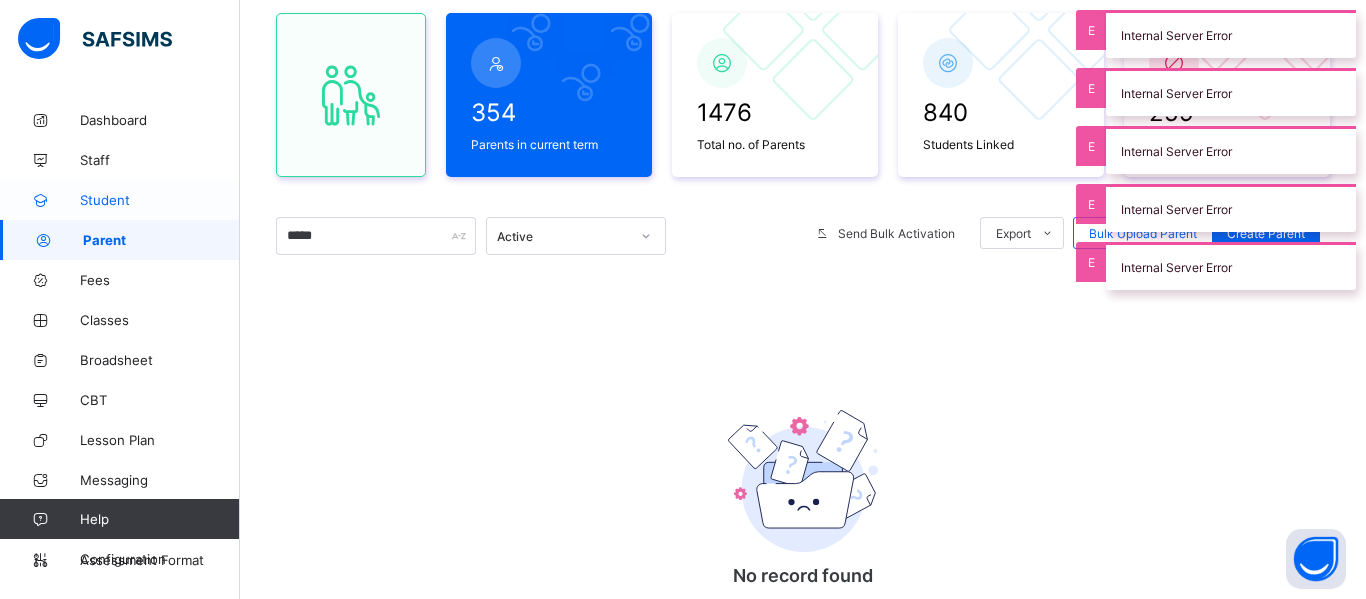 click on "Student" at bounding box center (160, 200) 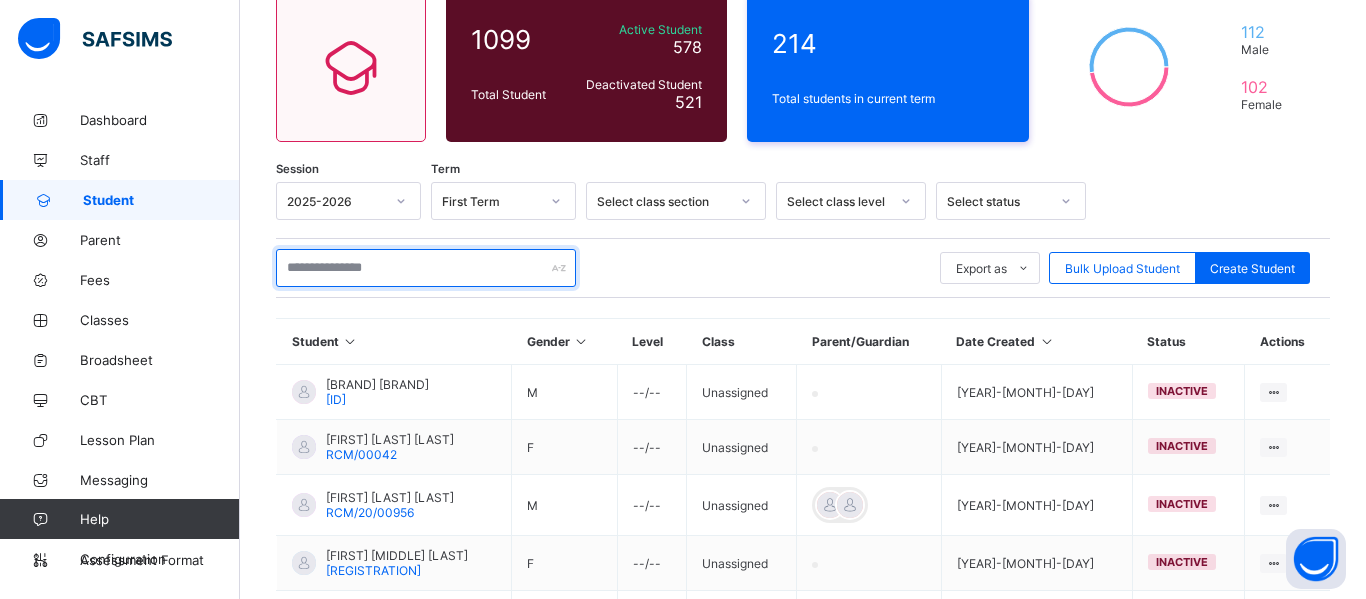 click at bounding box center (426, 268) 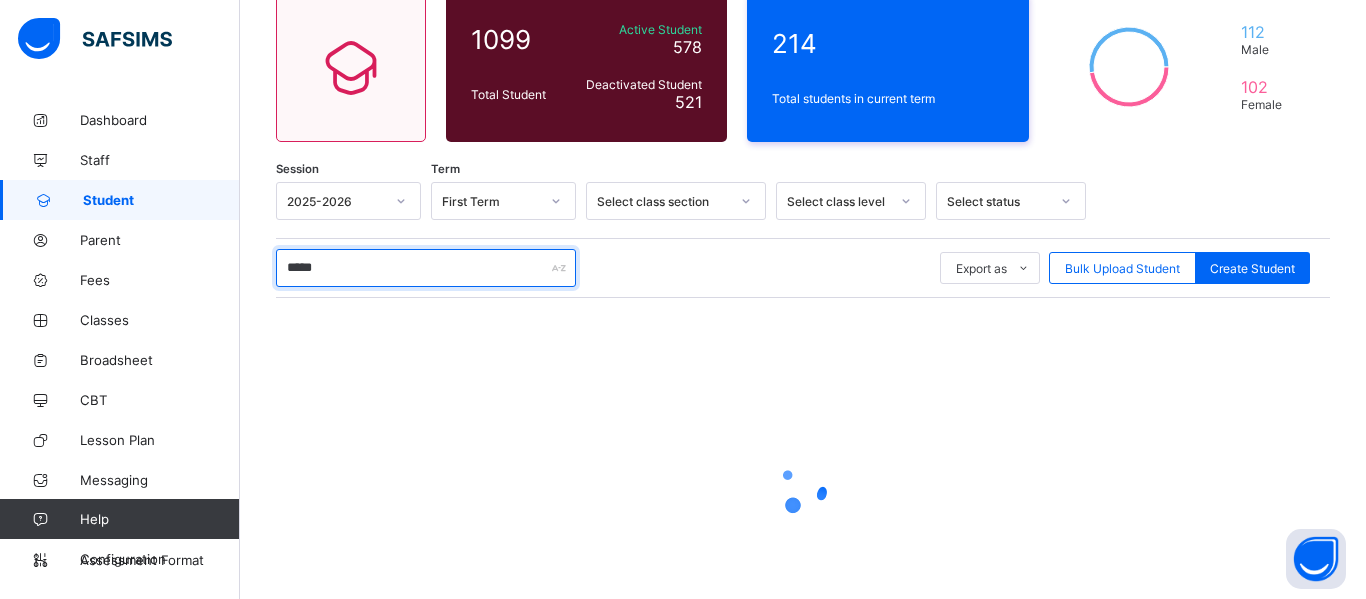 type on "******" 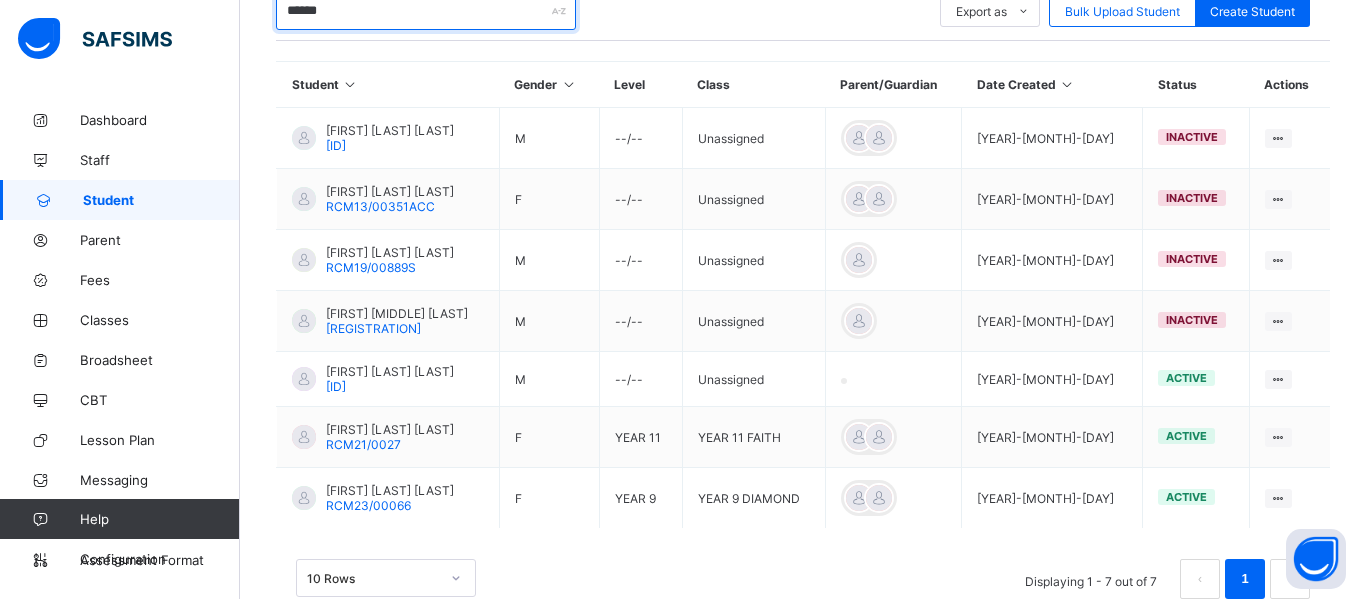 scroll, scrollTop: 485, scrollLeft: 0, axis: vertical 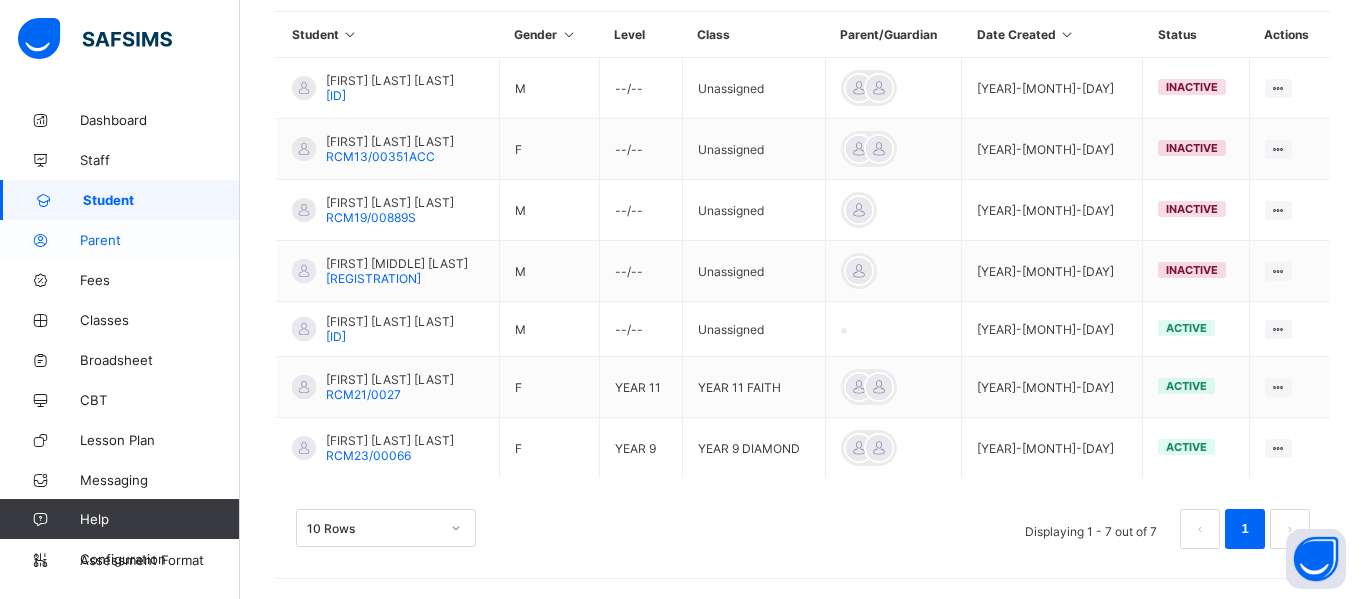 click on "Parent" at bounding box center [120, 240] 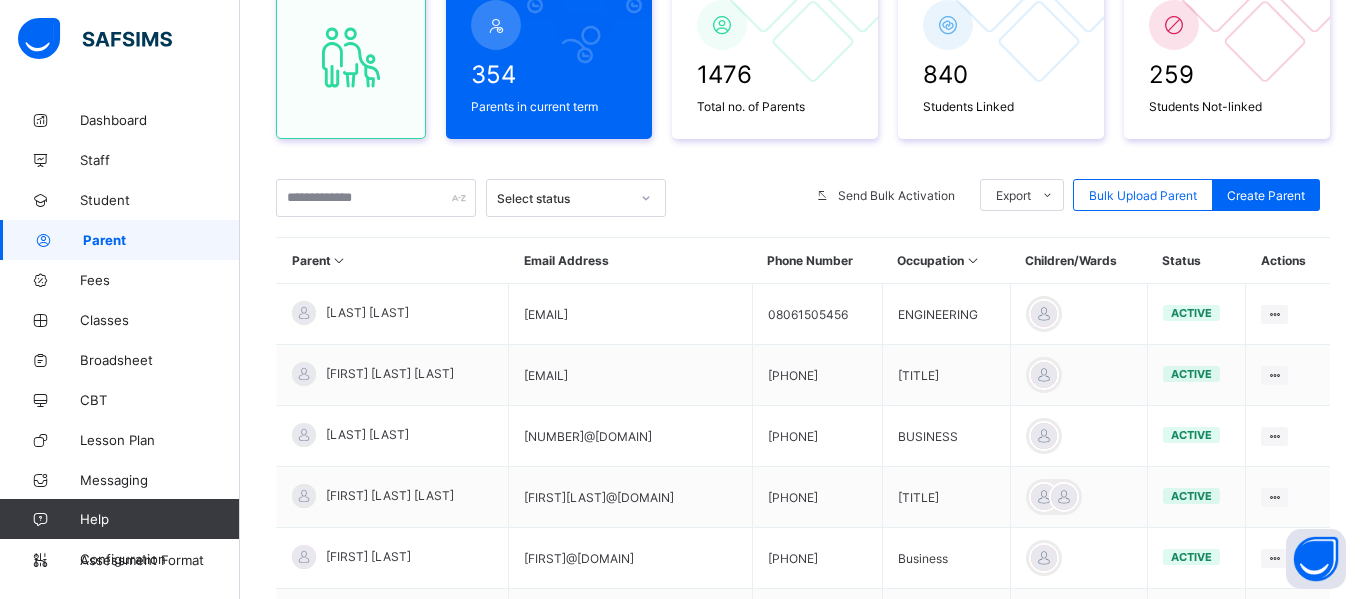 scroll, scrollTop: 212, scrollLeft: 0, axis: vertical 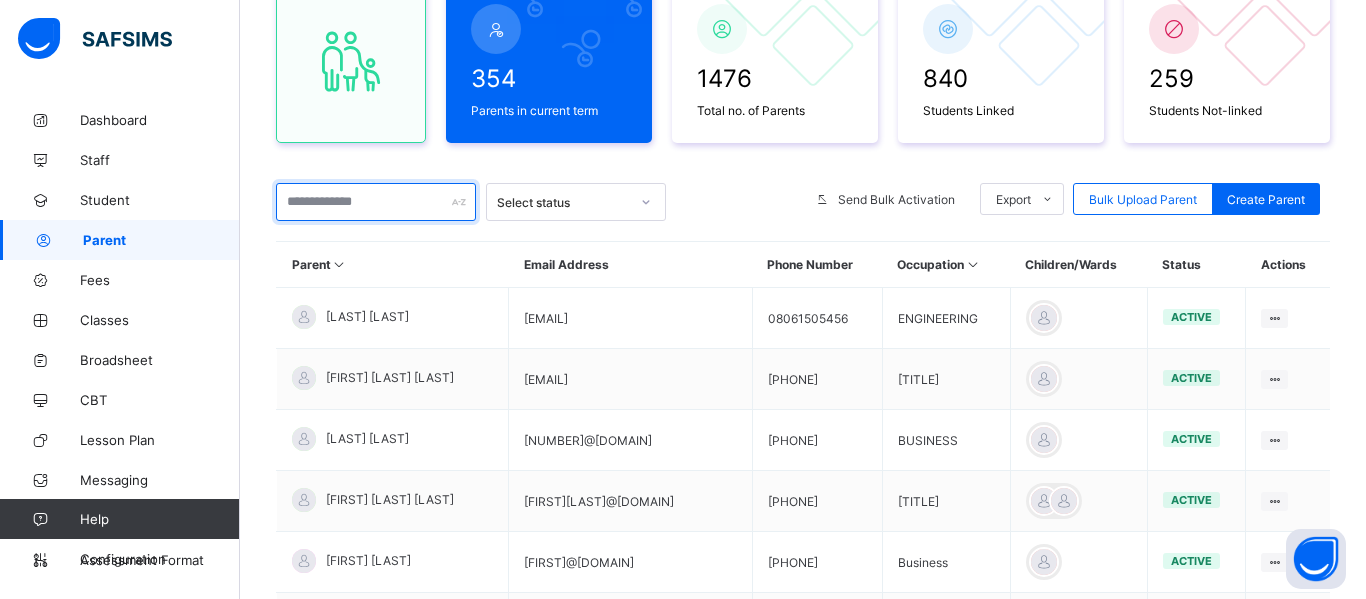 click at bounding box center (376, 202) 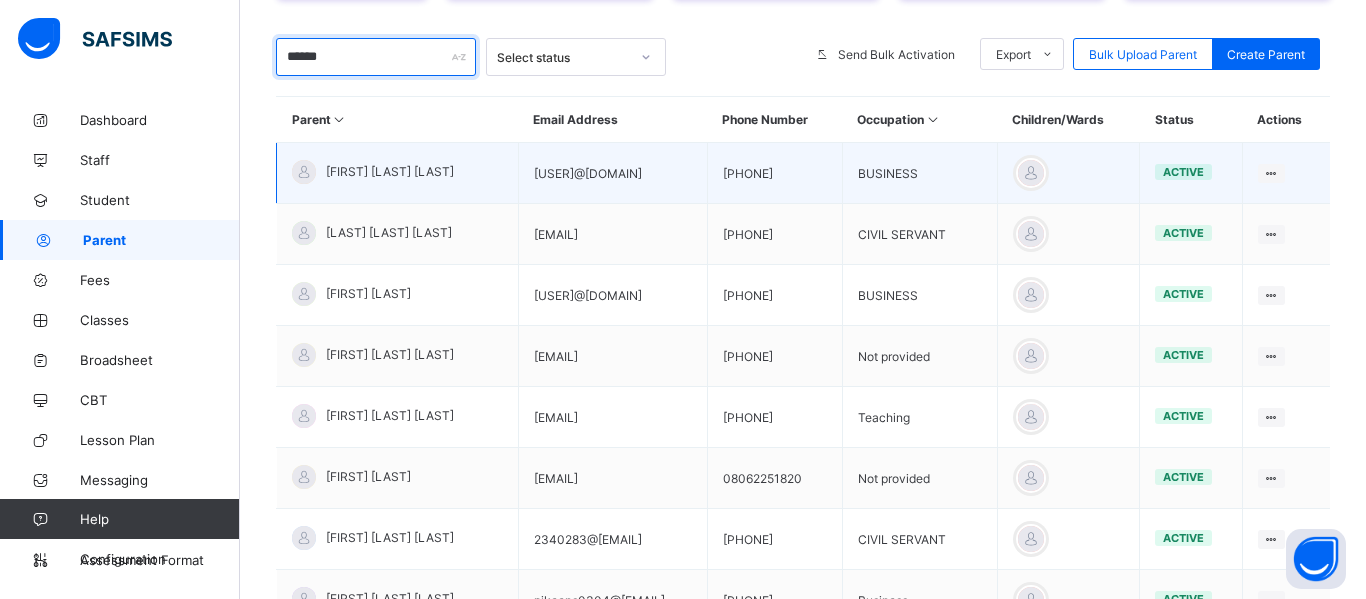 scroll, scrollTop: 360, scrollLeft: 0, axis: vertical 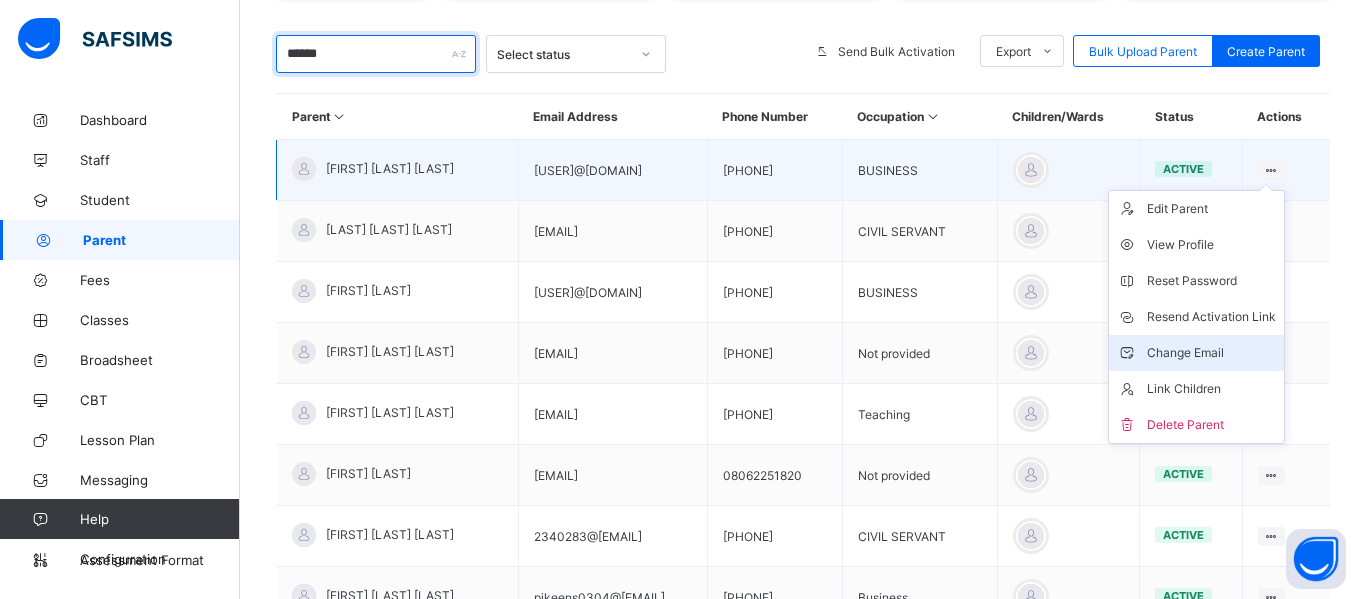 type on "******" 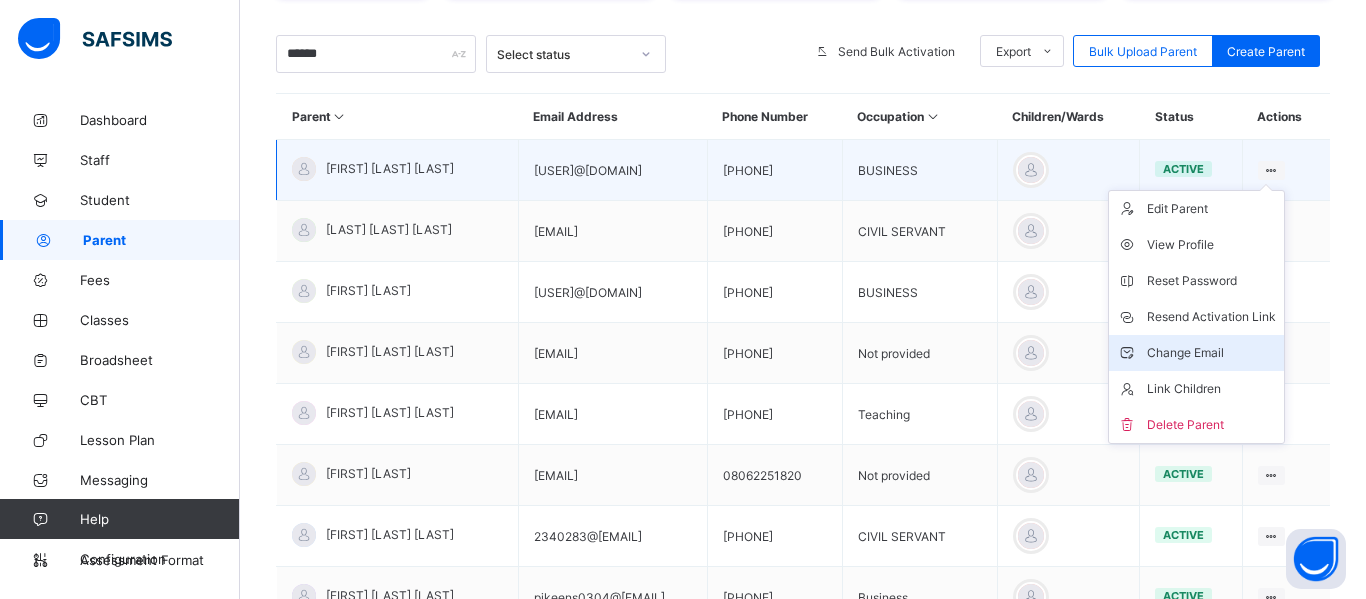 click on "Change Email" at bounding box center [1211, 353] 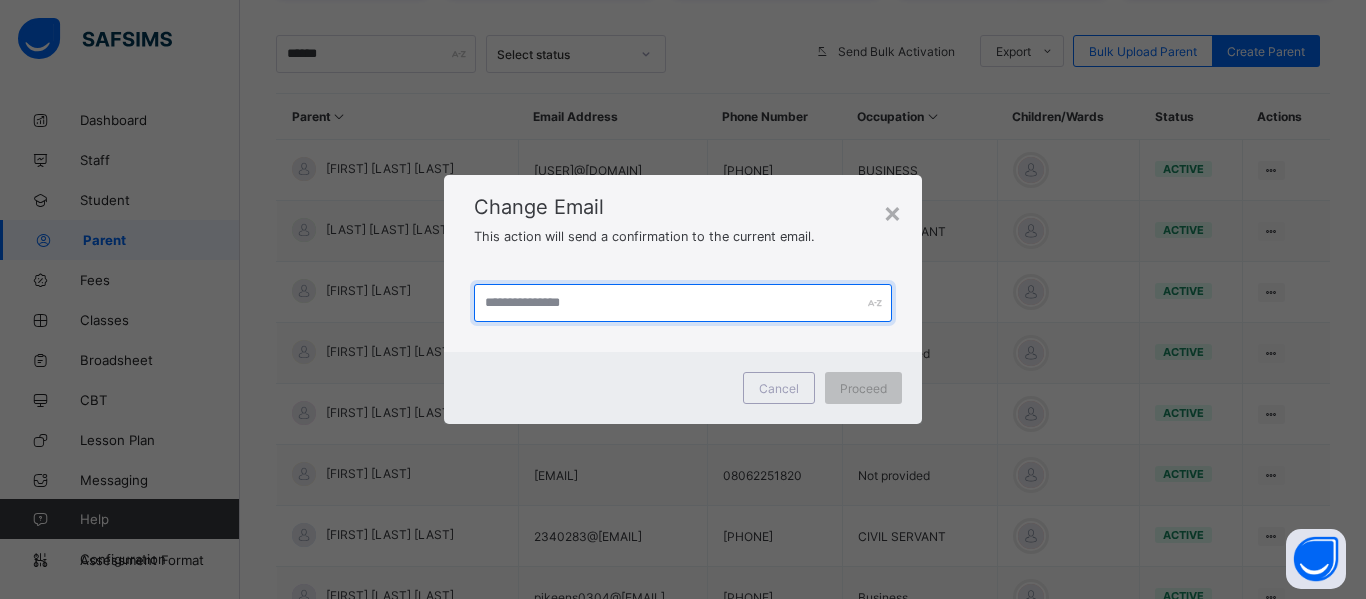 click at bounding box center [683, 303] 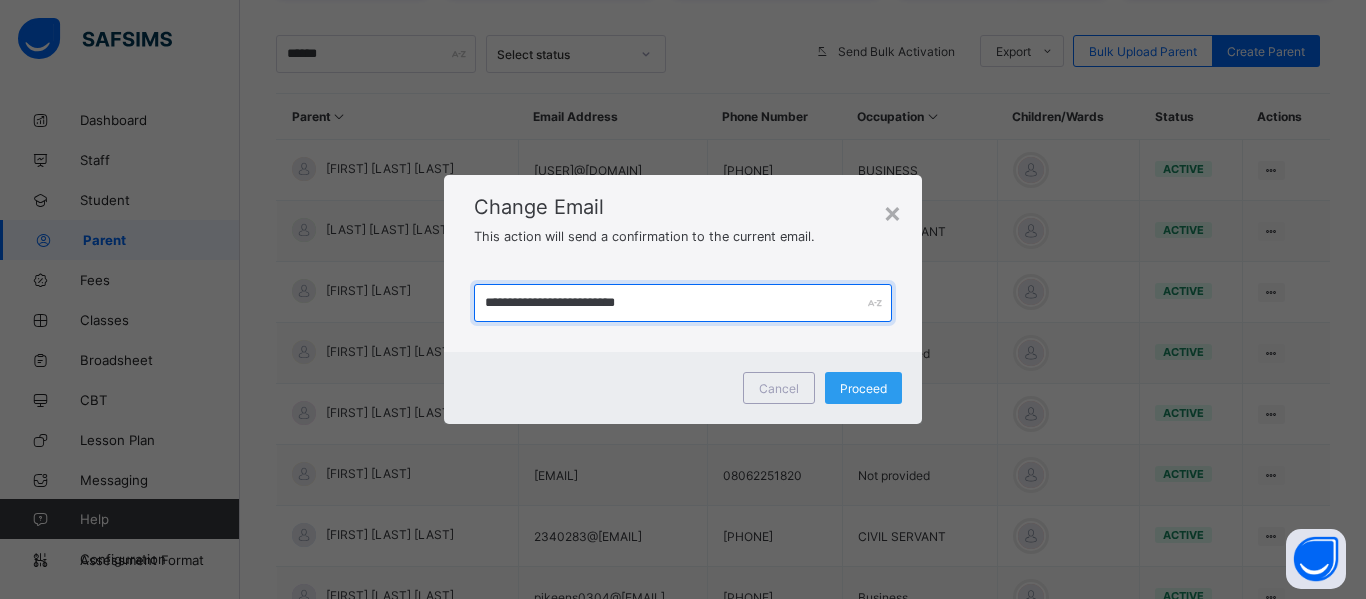 type on "**********" 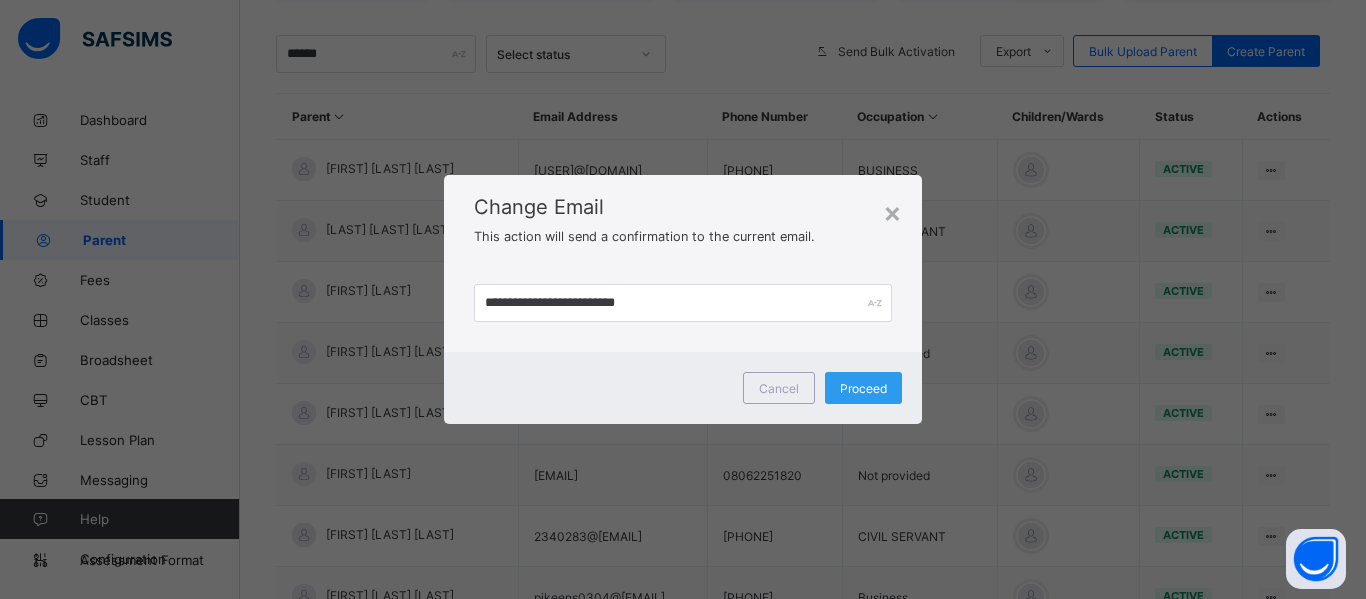 click on "Proceed" at bounding box center (863, 388) 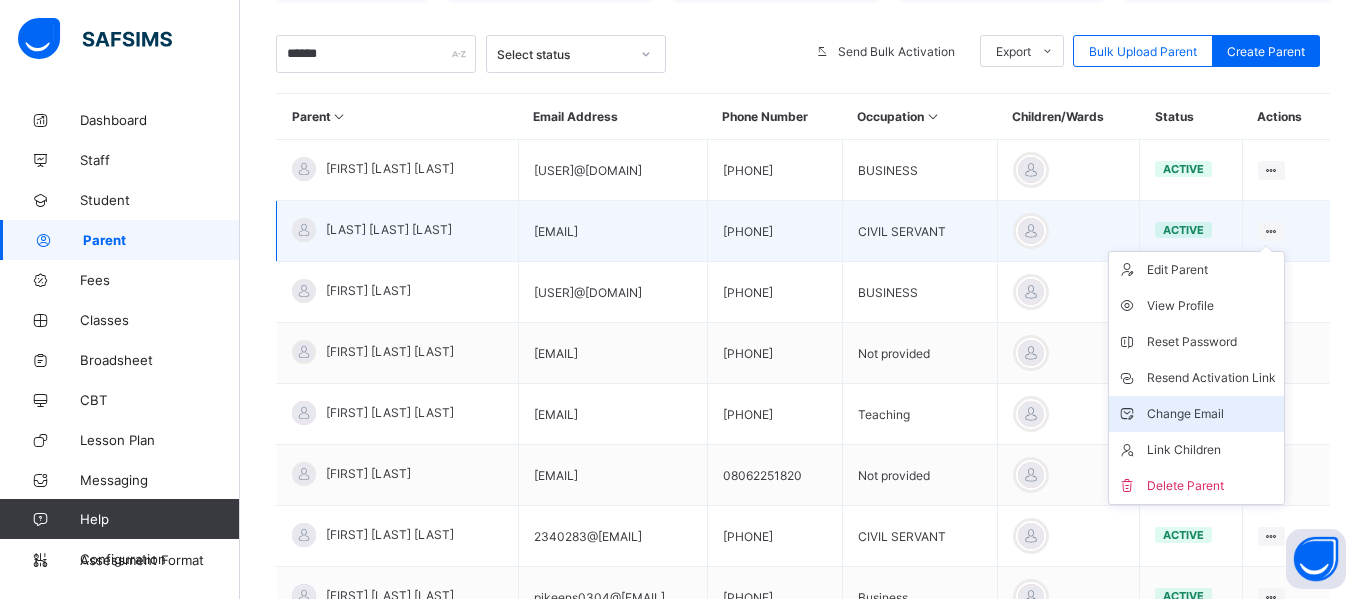 click on "Change Email" at bounding box center (1211, 414) 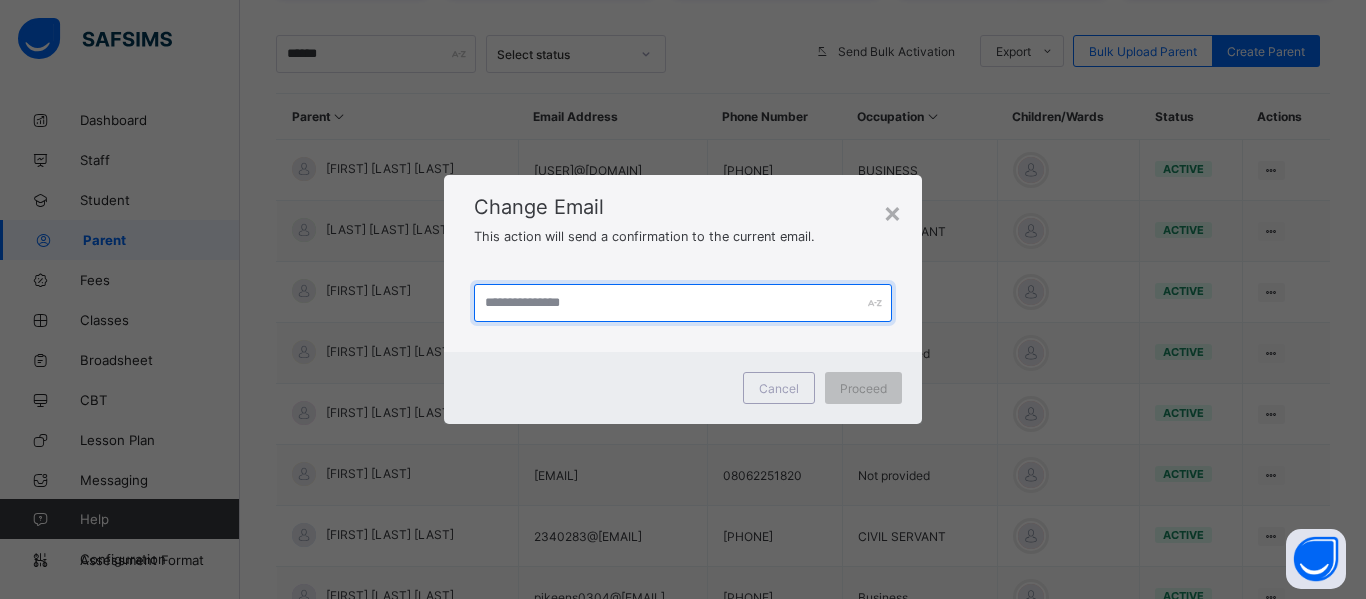 click at bounding box center [683, 303] 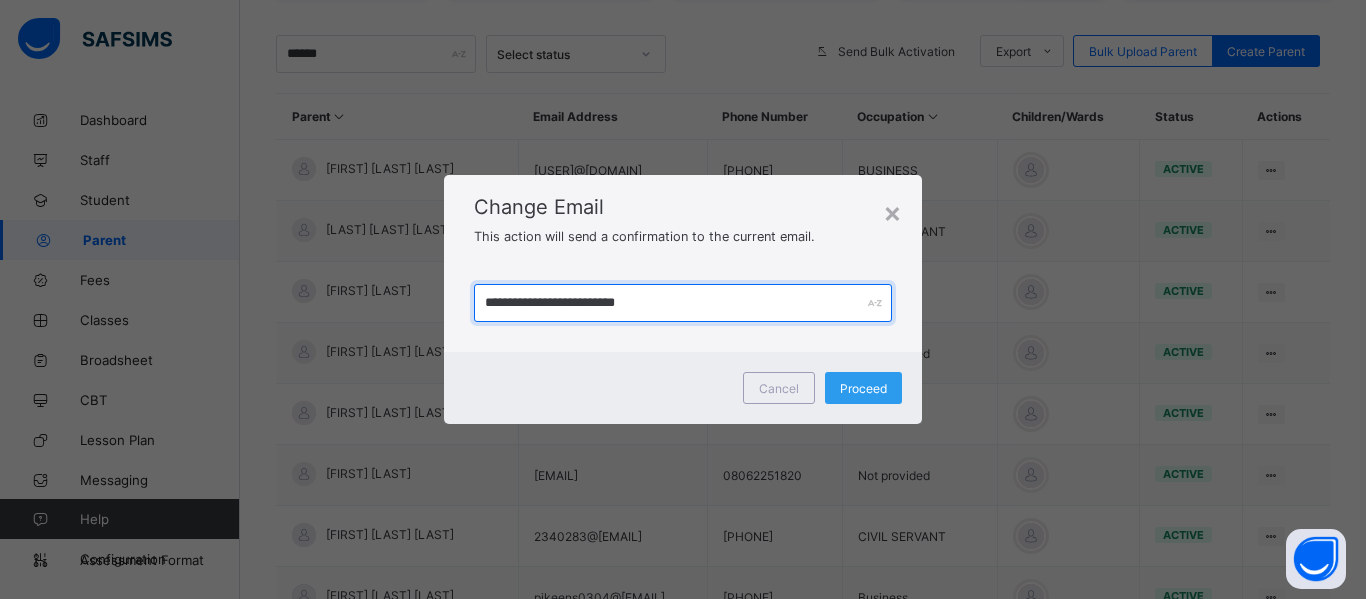 type on "**********" 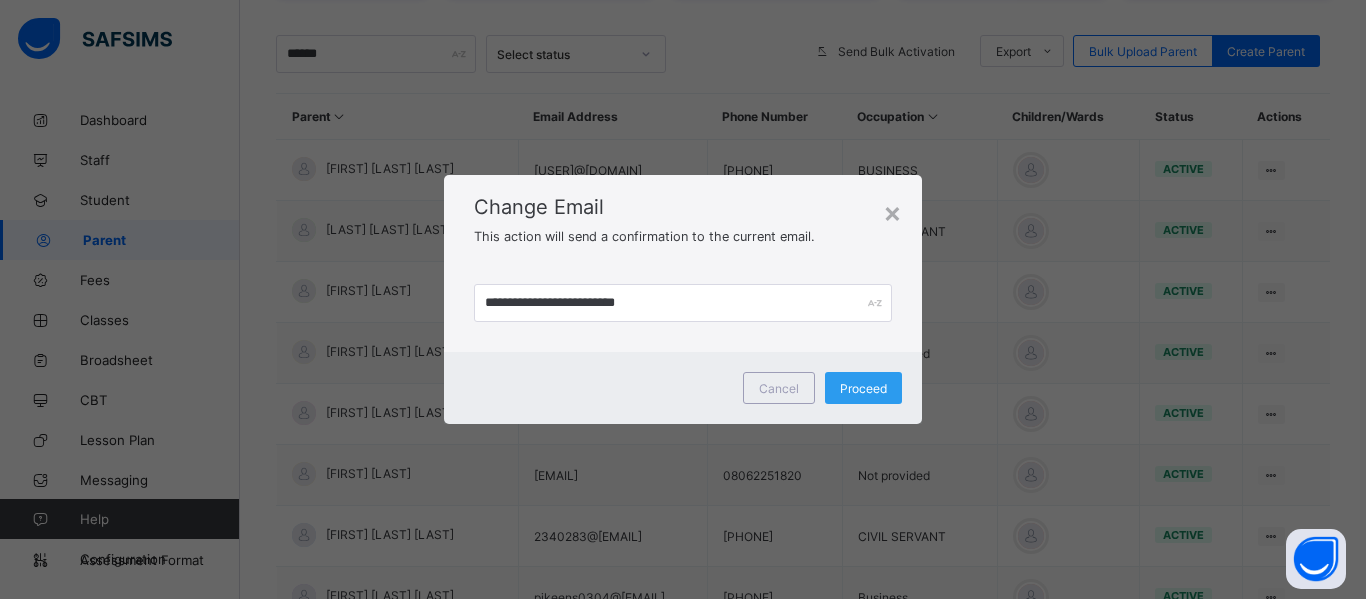 click on "Proceed" at bounding box center [863, 388] 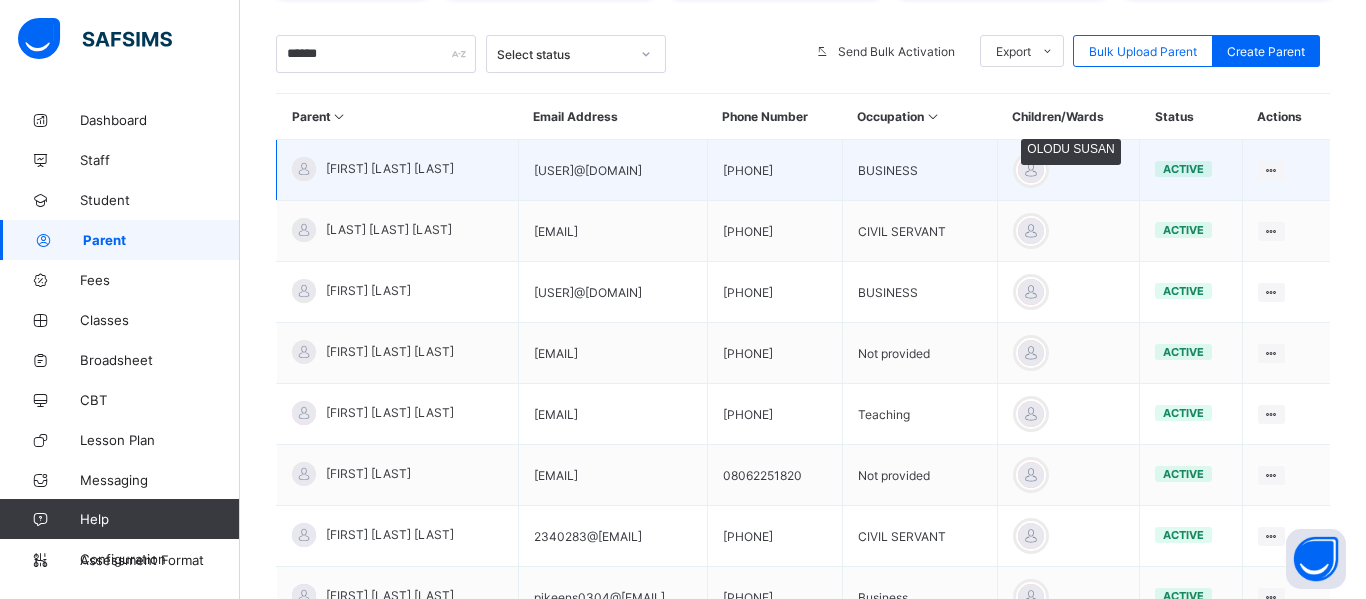 click at bounding box center [1031, 170] 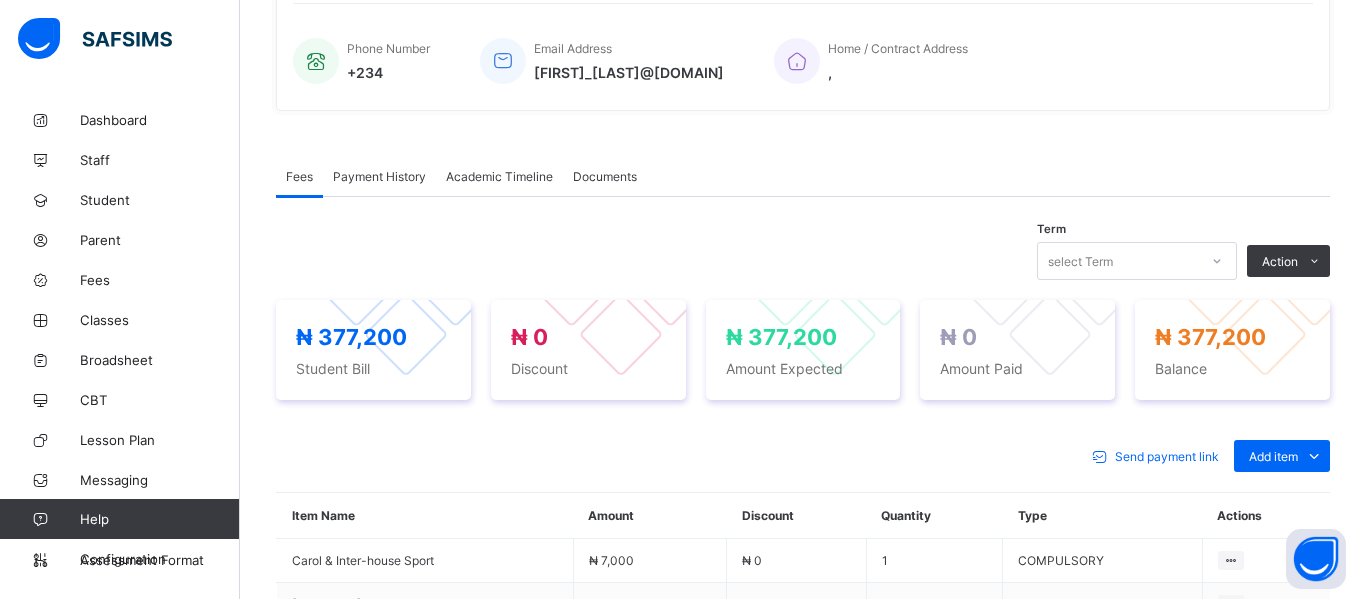 scroll, scrollTop: 471, scrollLeft: 0, axis: vertical 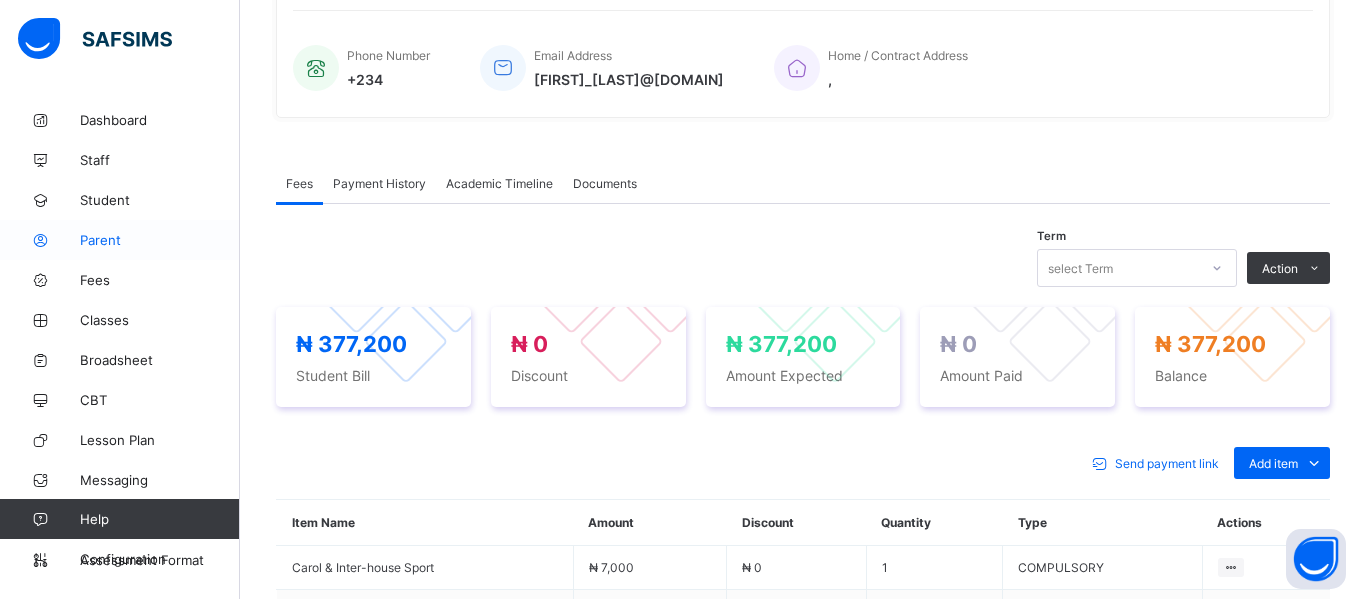 click on "Parent" at bounding box center (160, 240) 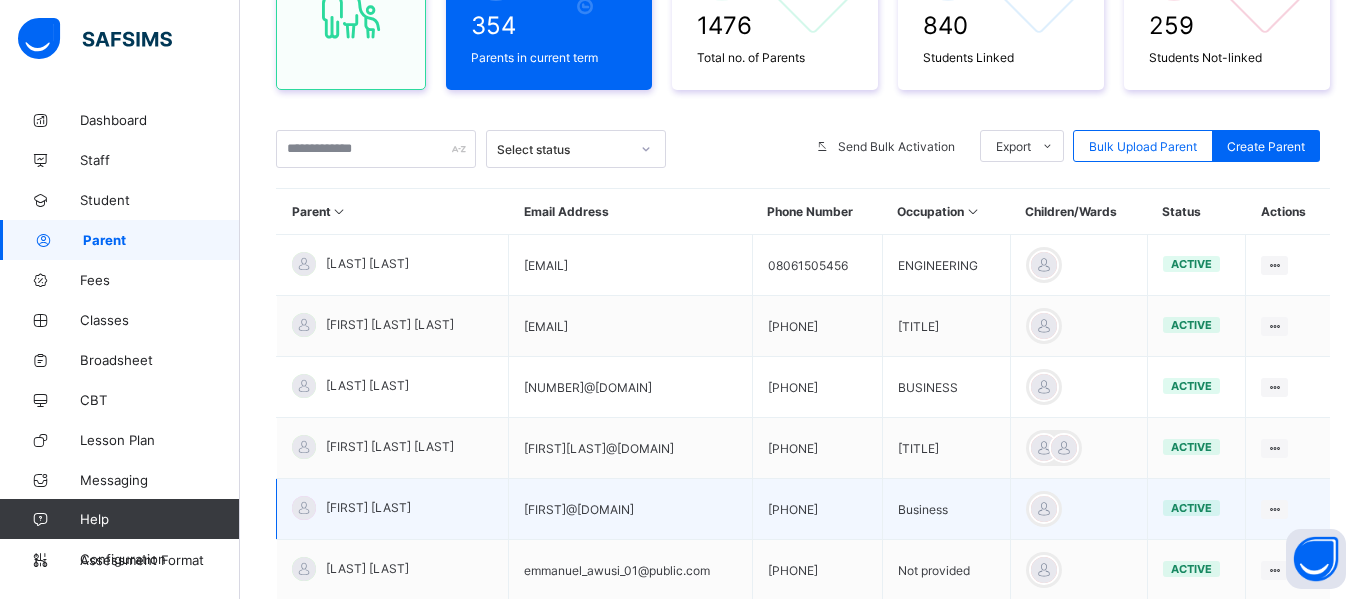 scroll, scrollTop: 261, scrollLeft: 0, axis: vertical 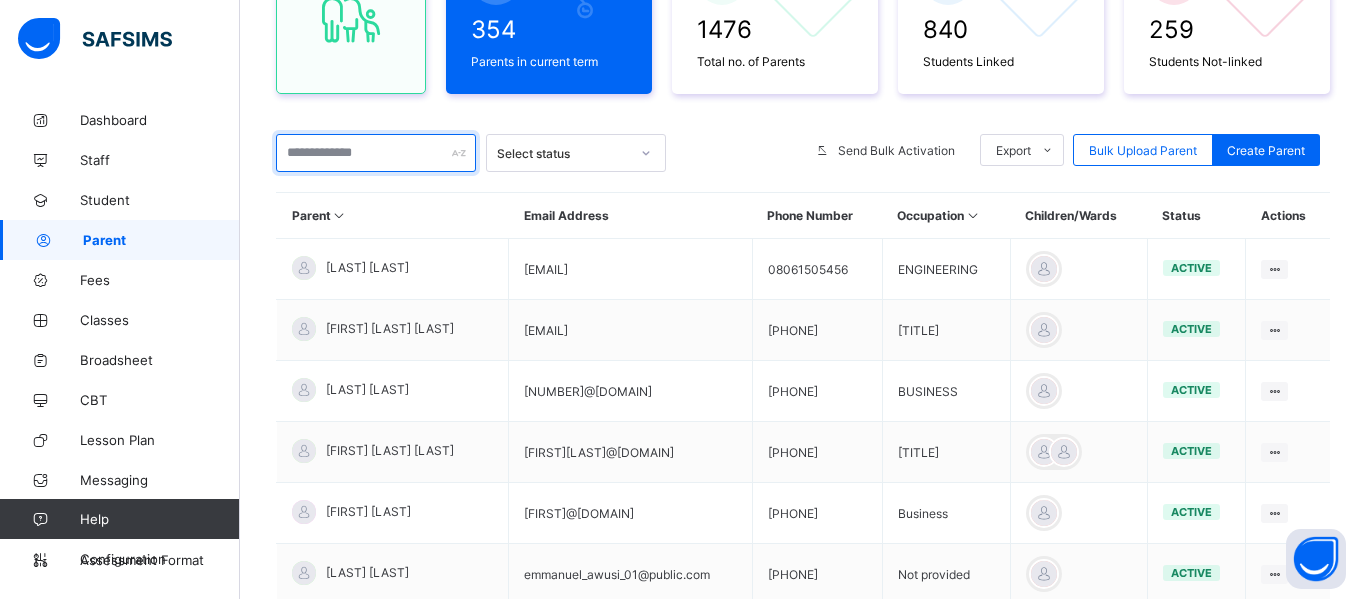click at bounding box center (376, 153) 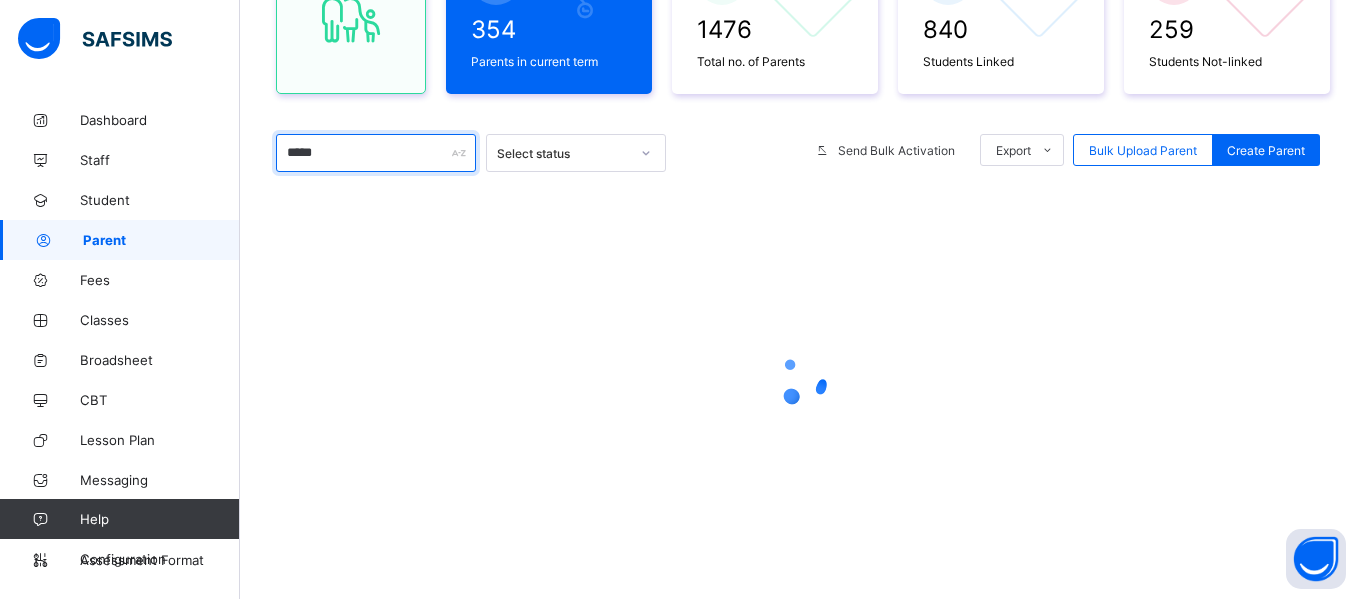 type on "******" 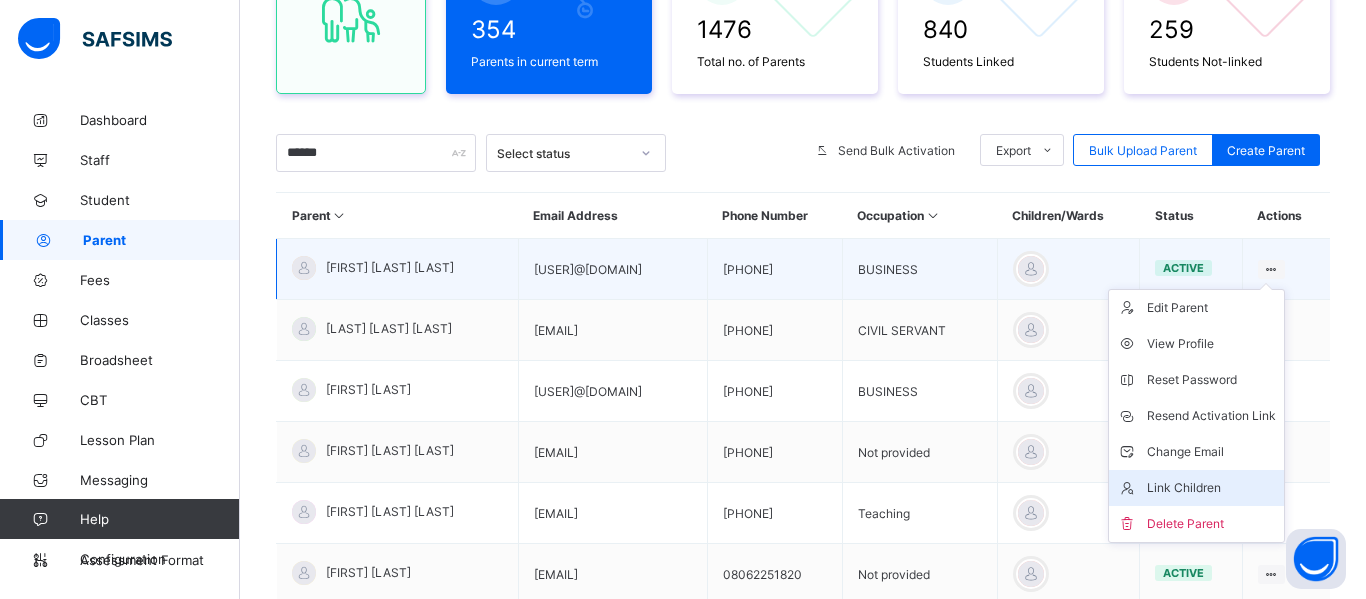 click on "Link Children" at bounding box center [1211, 488] 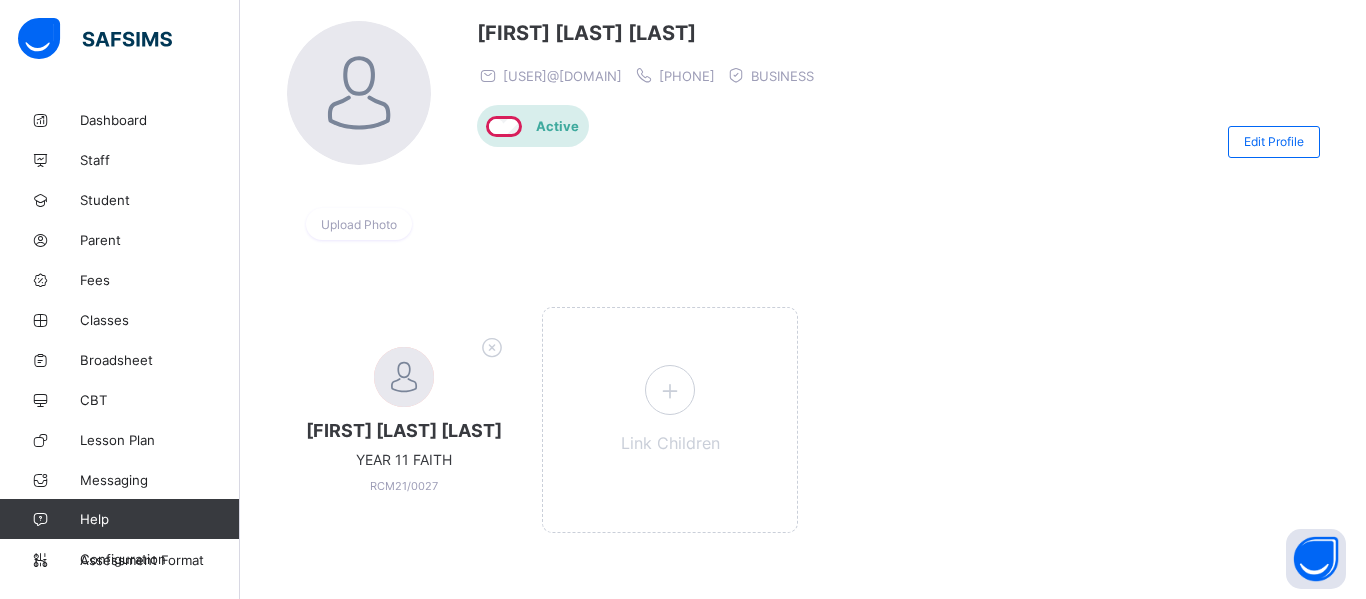 scroll, scrollTop: 173, scrollLeft: 0, axis: vertical 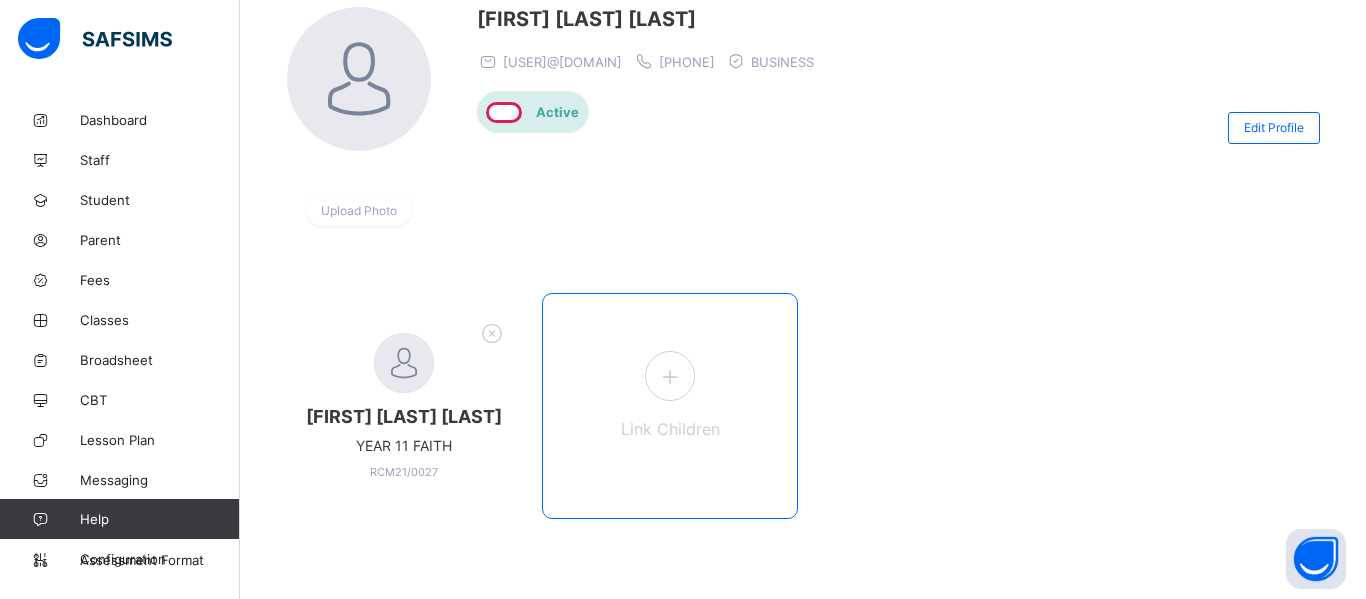 click at bounding box center [670, 376] 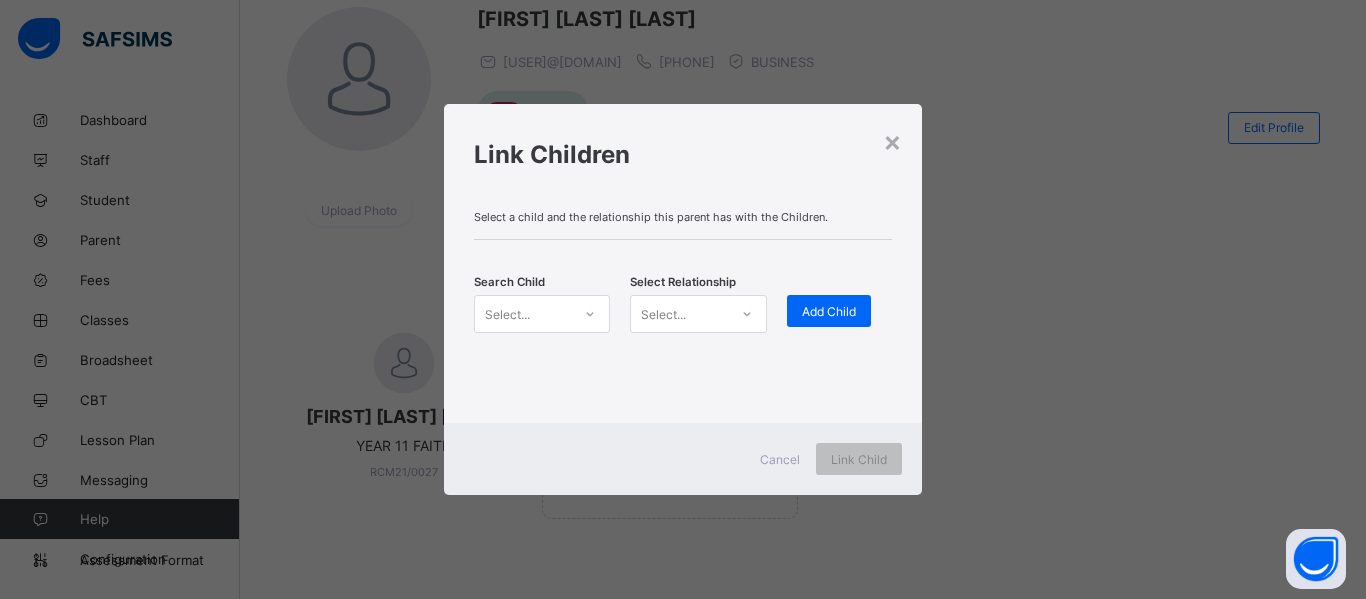 click on "Select..." at bounding box center [523, 314] 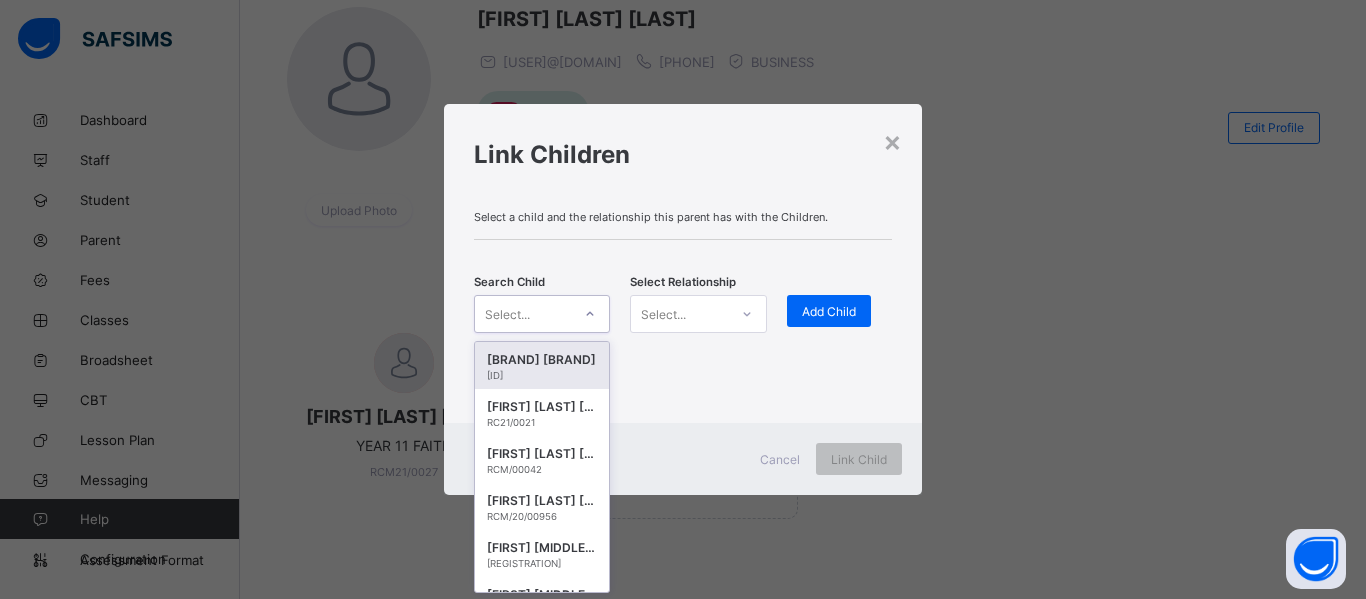 scroll, scrollTop: 0, scrollLeft: 0, axis: both 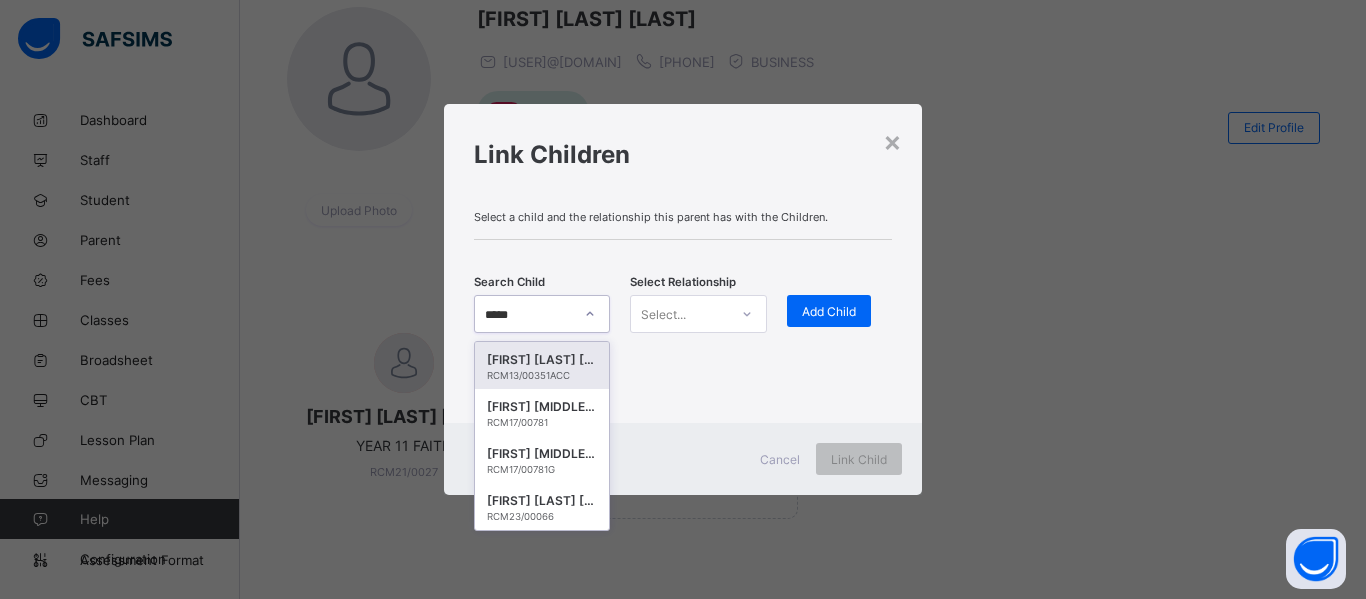 type on "******" 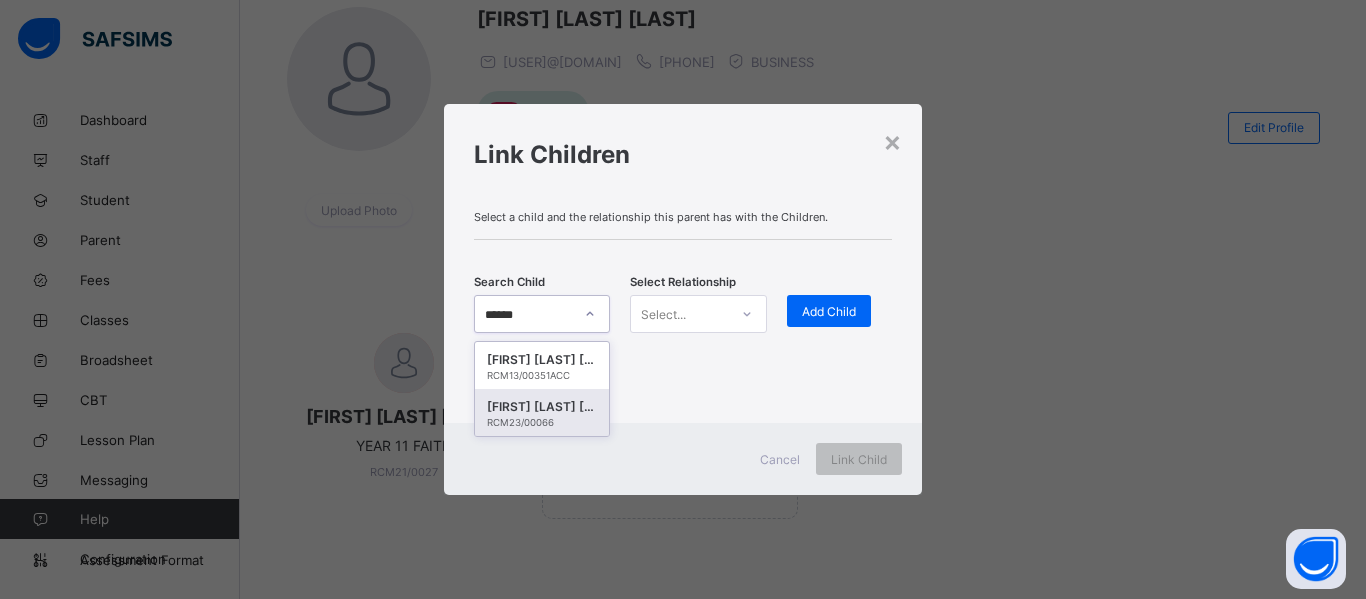 click on "[FIRST] [LAST] [LAST]" at bounding box center [542, 407] 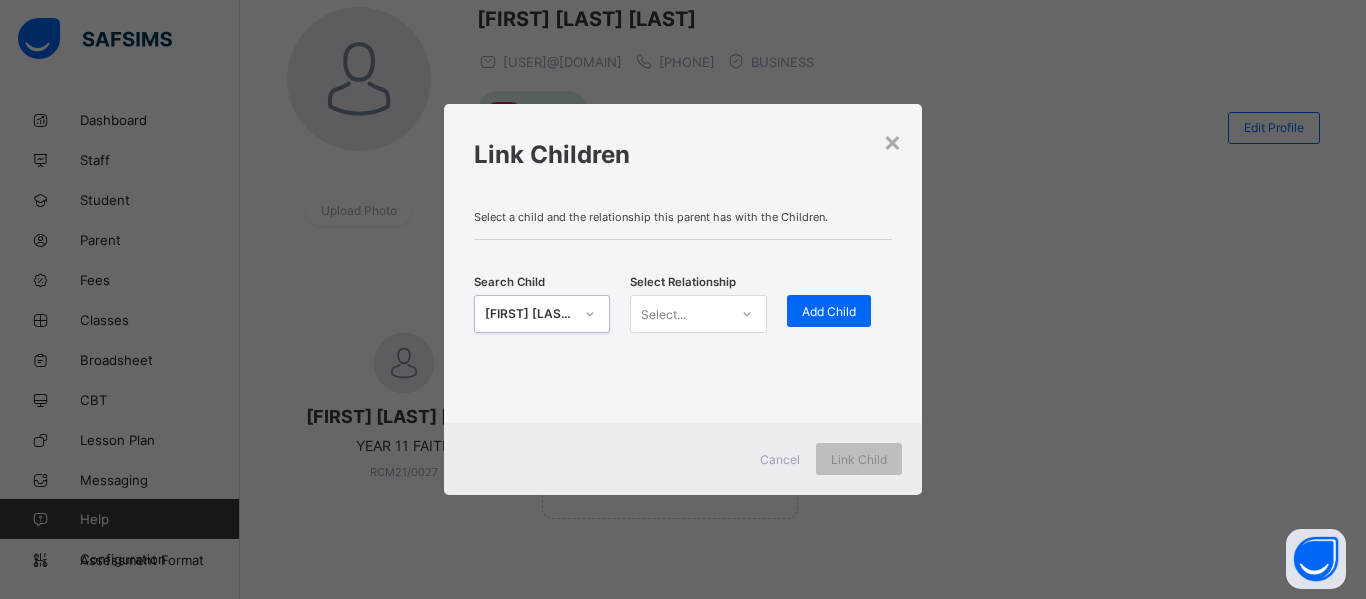 click 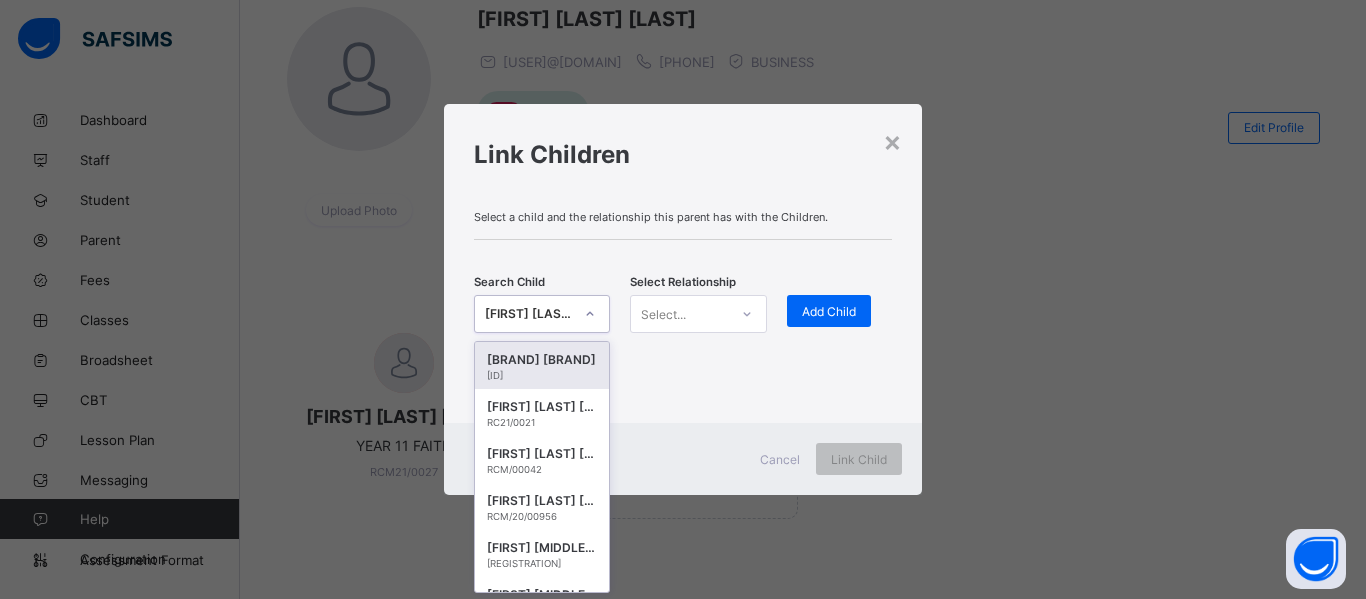 scroll, scrollTop: 0, scrollLeft: 0, axis: both 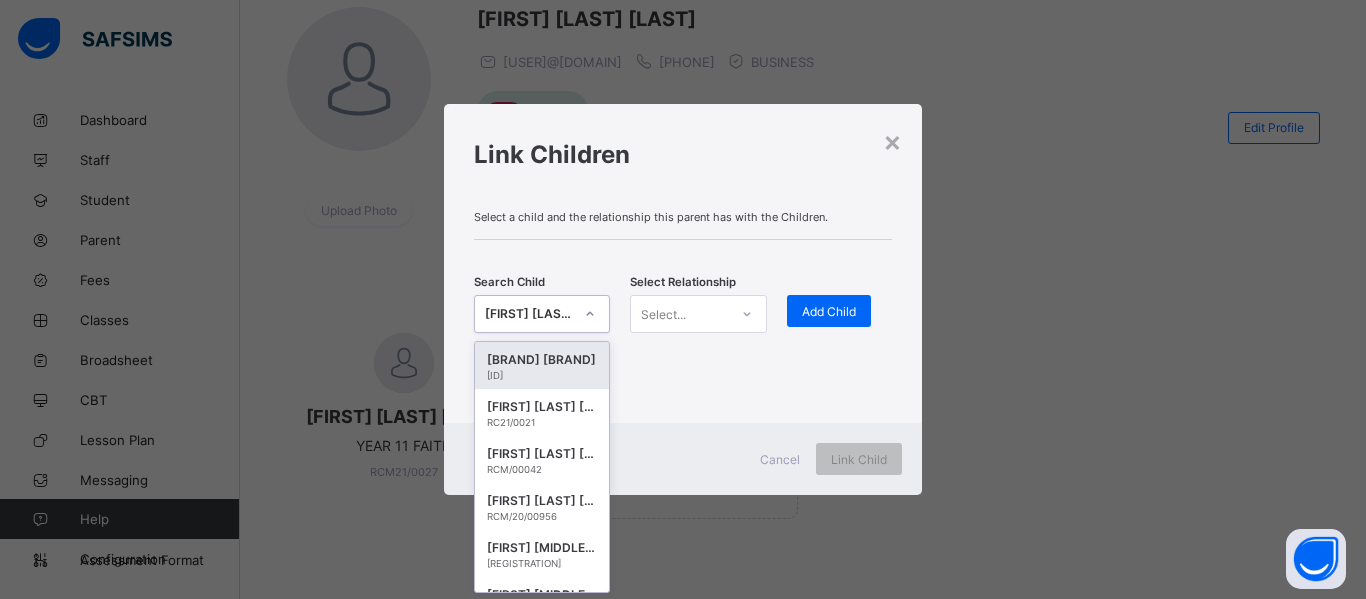 click 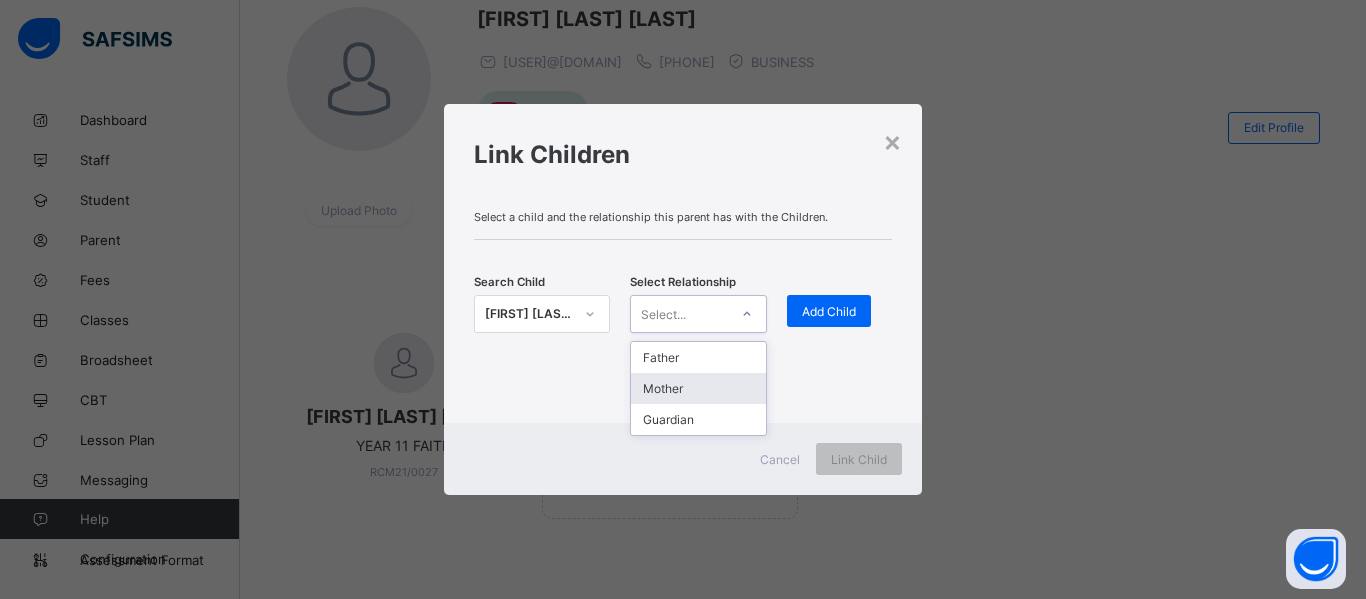 click on "Mother" at bounding box center [698, 388] 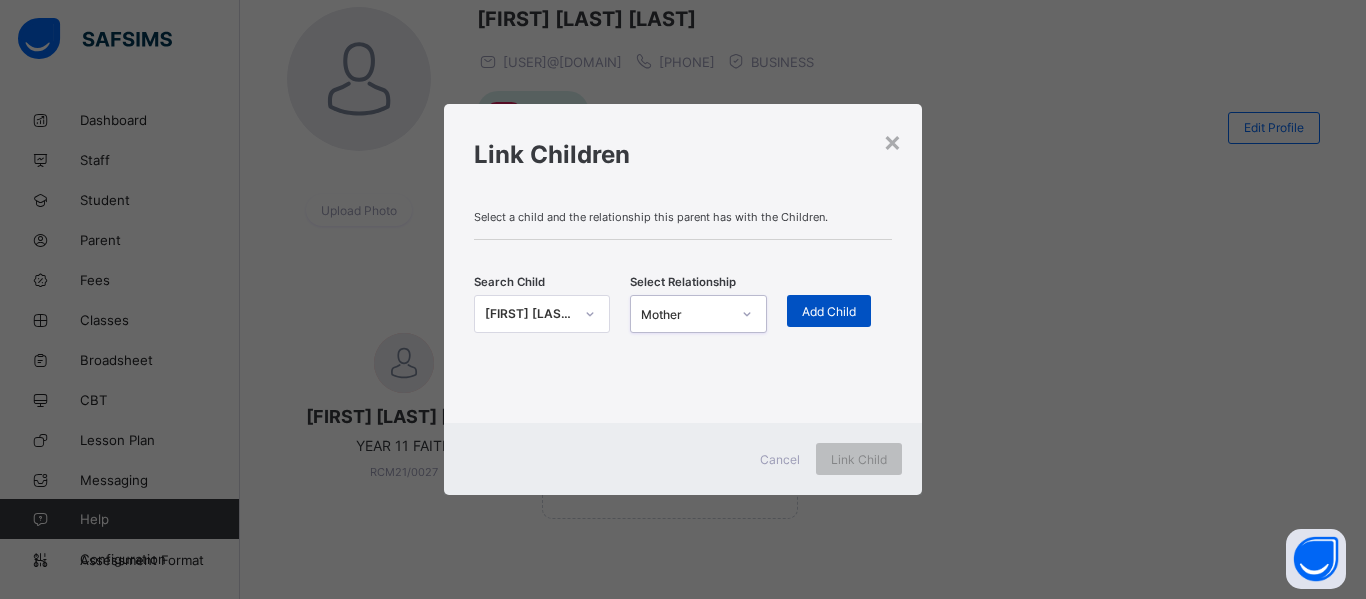 click on "Add Child" at bounding box center (829, 311) 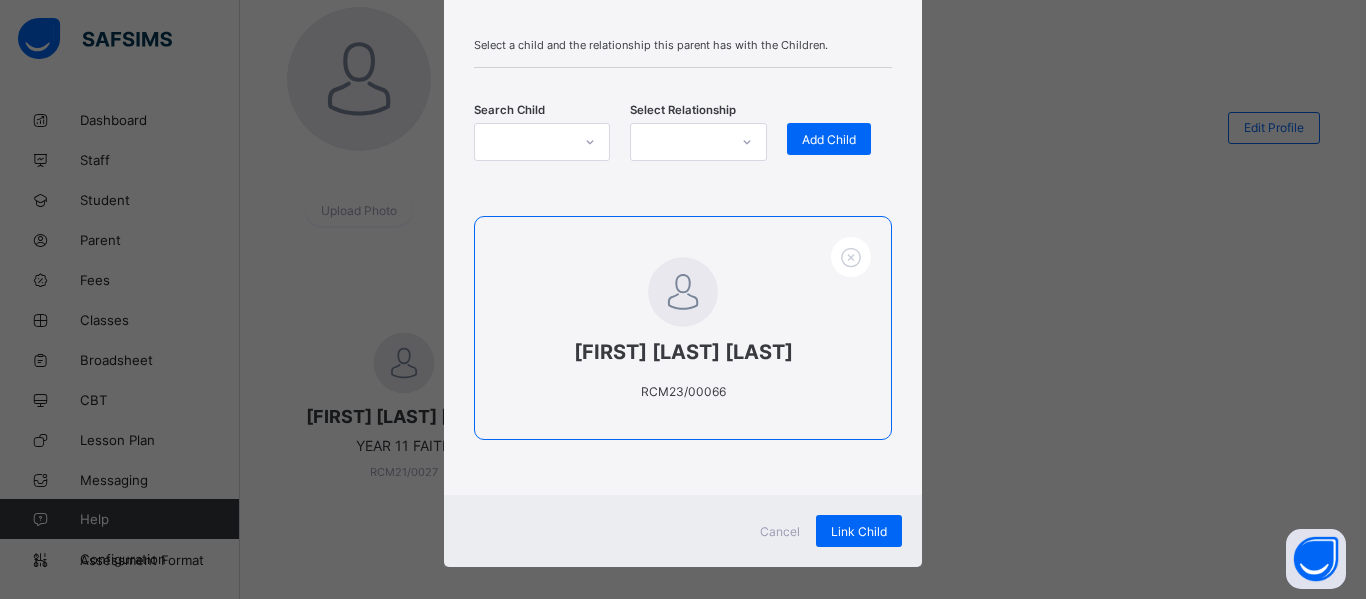 scroll, scrollTop: 136, scrollLeft: 0, axis: vertical 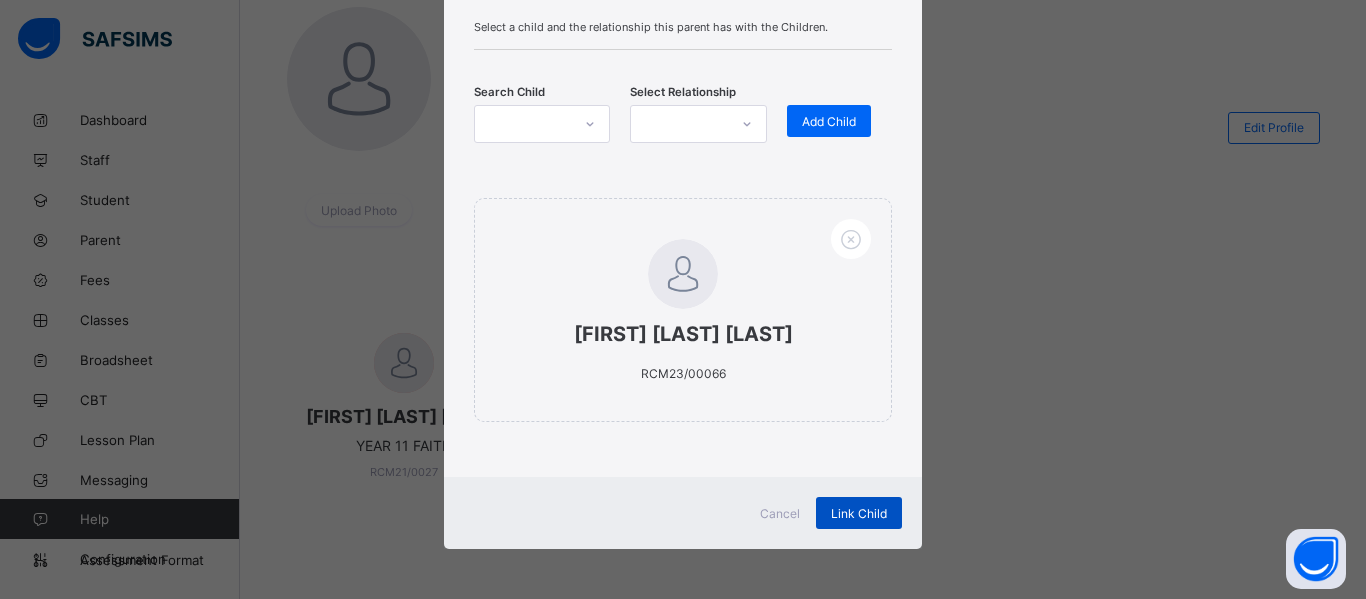 click on "Link Child" at bounding box center (859, 513) 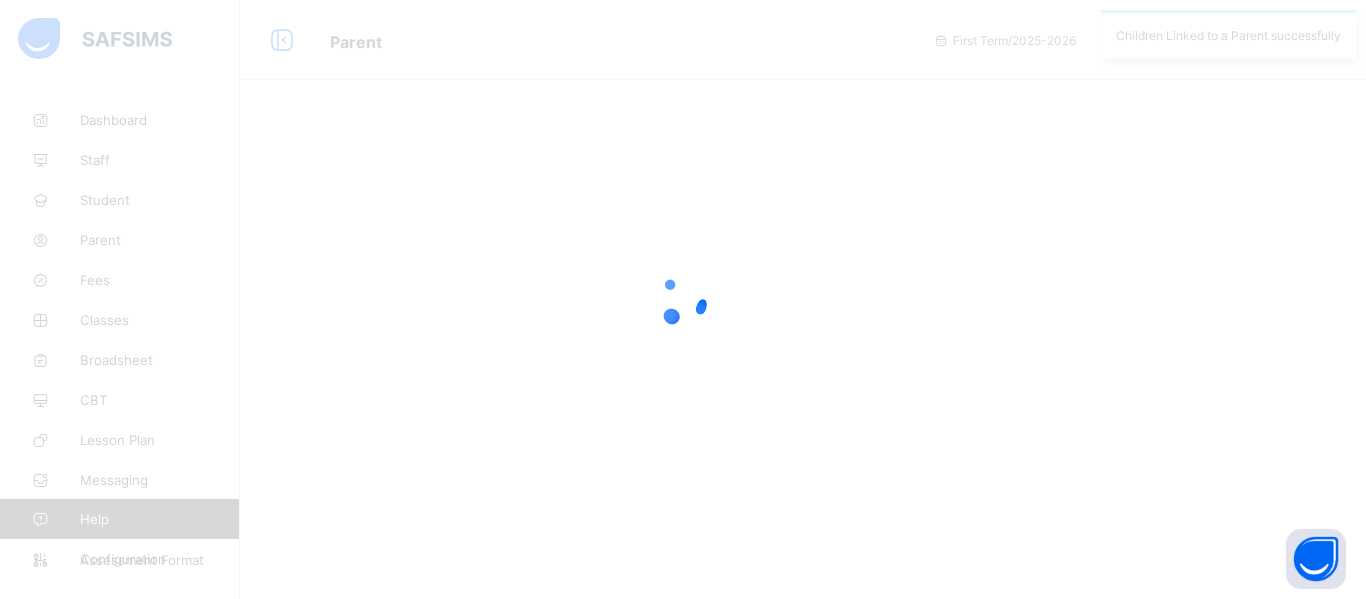 scroll, scrollTop: 0, scrollLeft: 0, axis: both 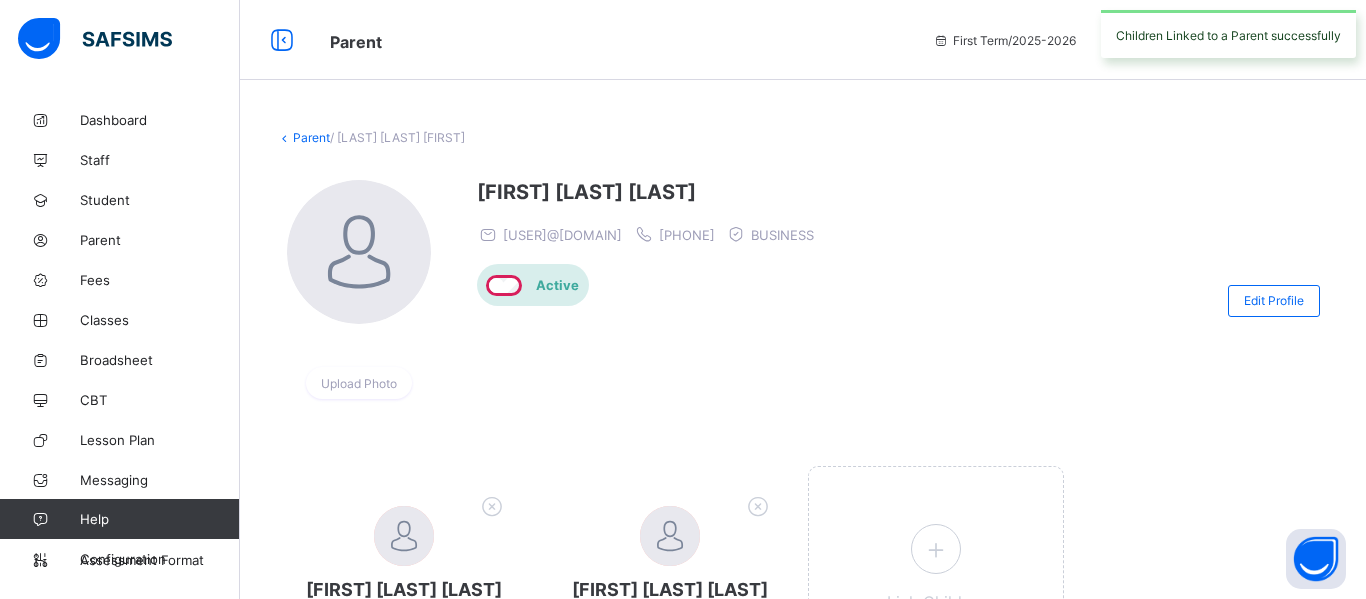 click on "Link Children" at bounding box center (936, 570) 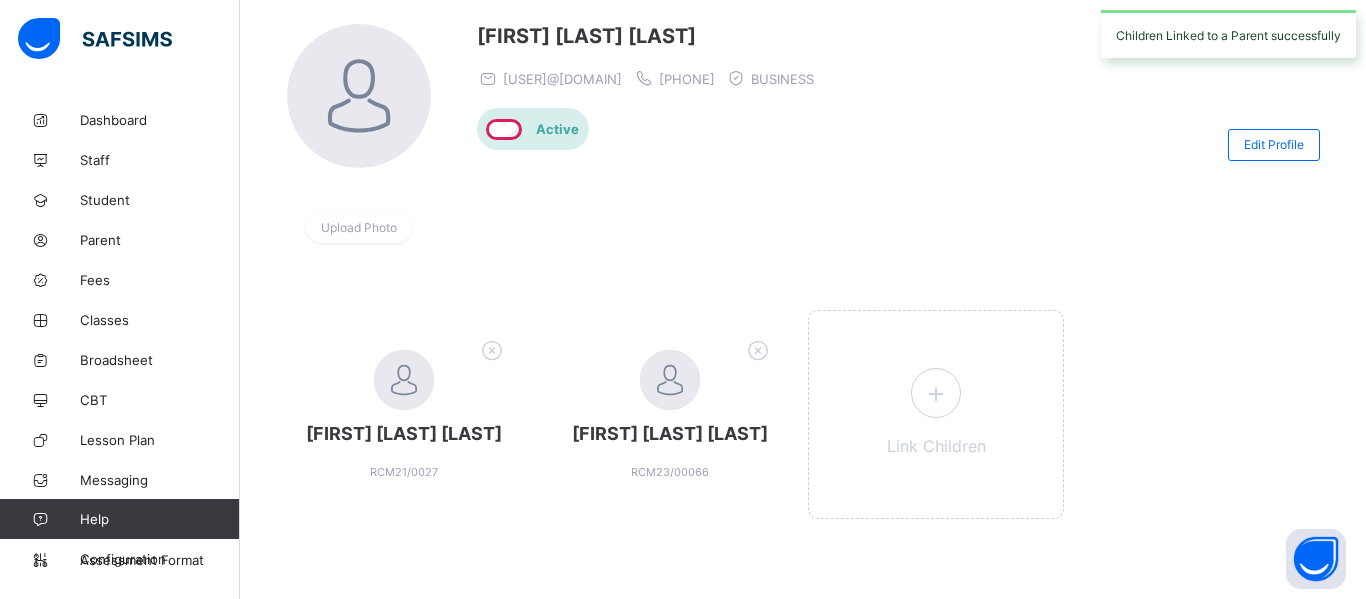 scroll, scrollTop: 177, scrollLeft: 0, axis: vertical 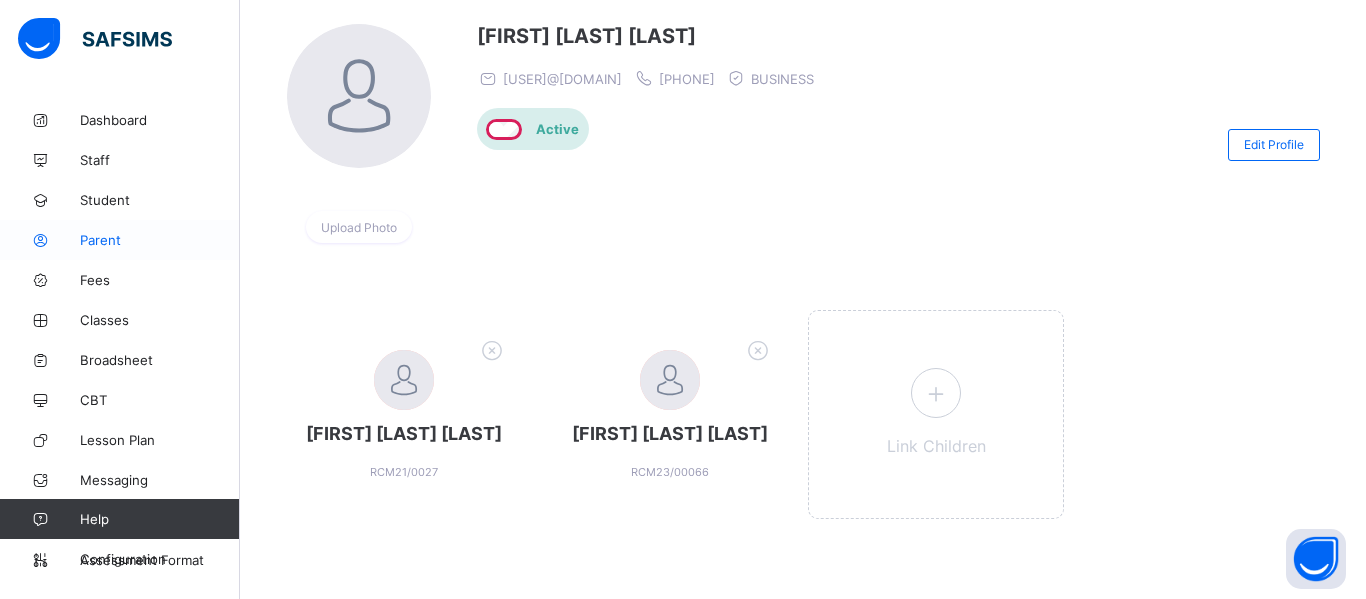 click on "Parent" at bounding box center [160, 240] 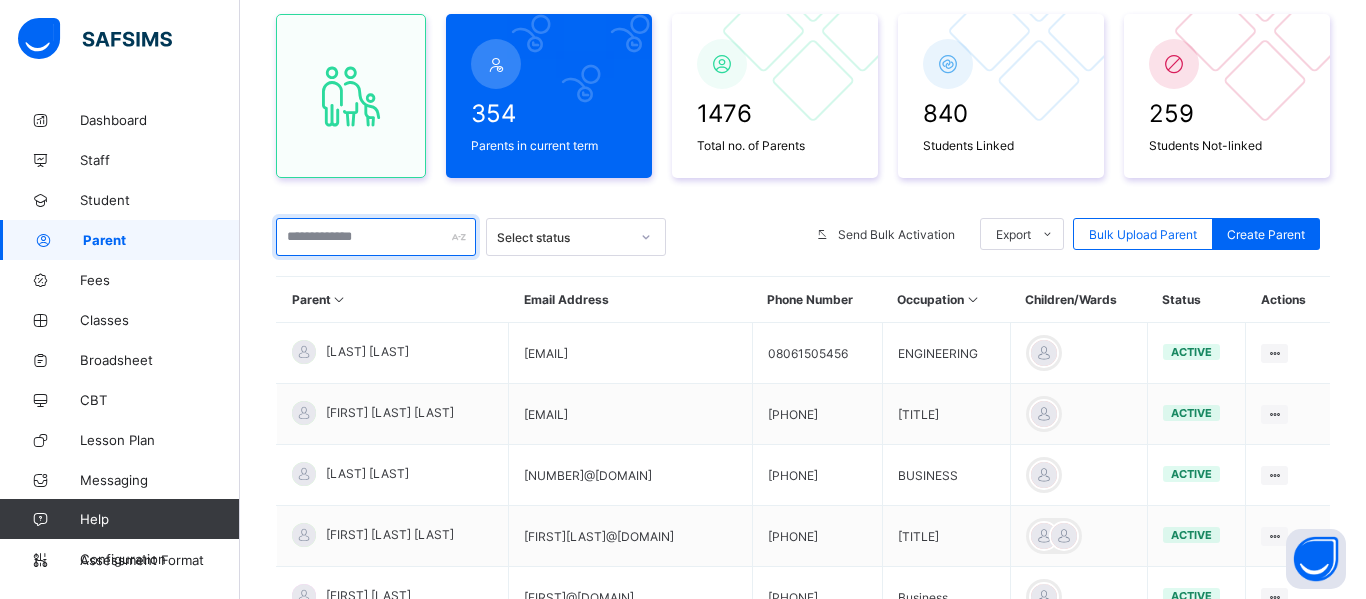 click at bounding box center (376, 237) 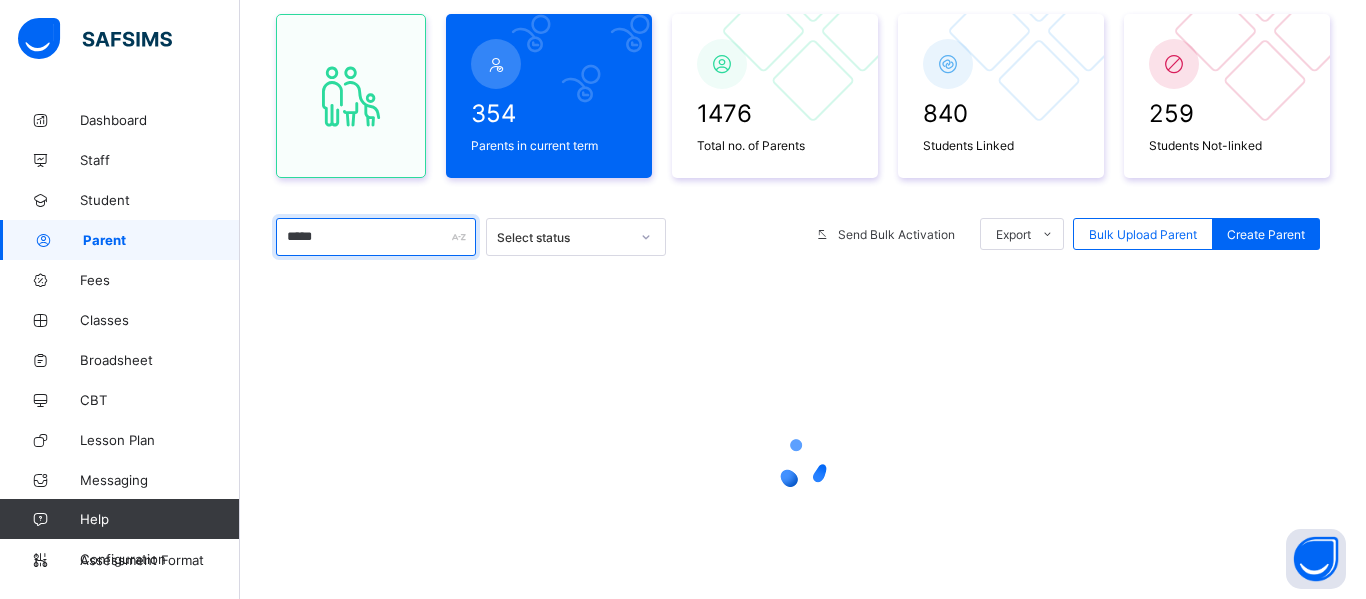 type on "******" 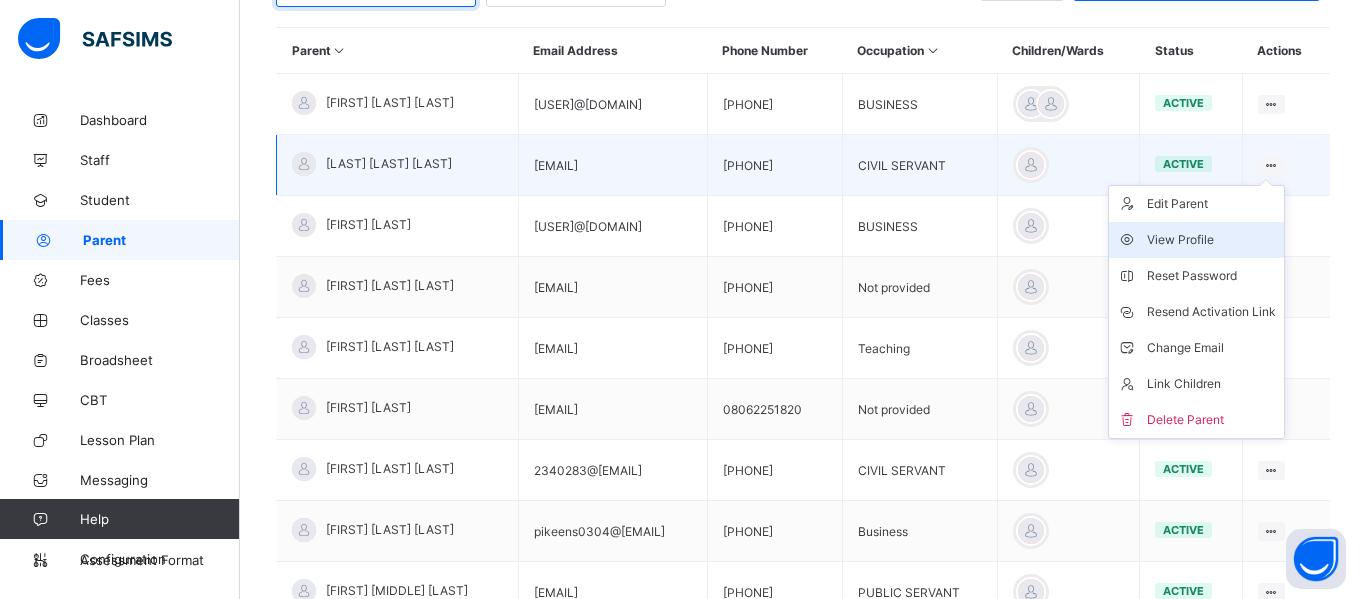scroll, scrollTop: 428, scrollLeft: 0, axis: vertical 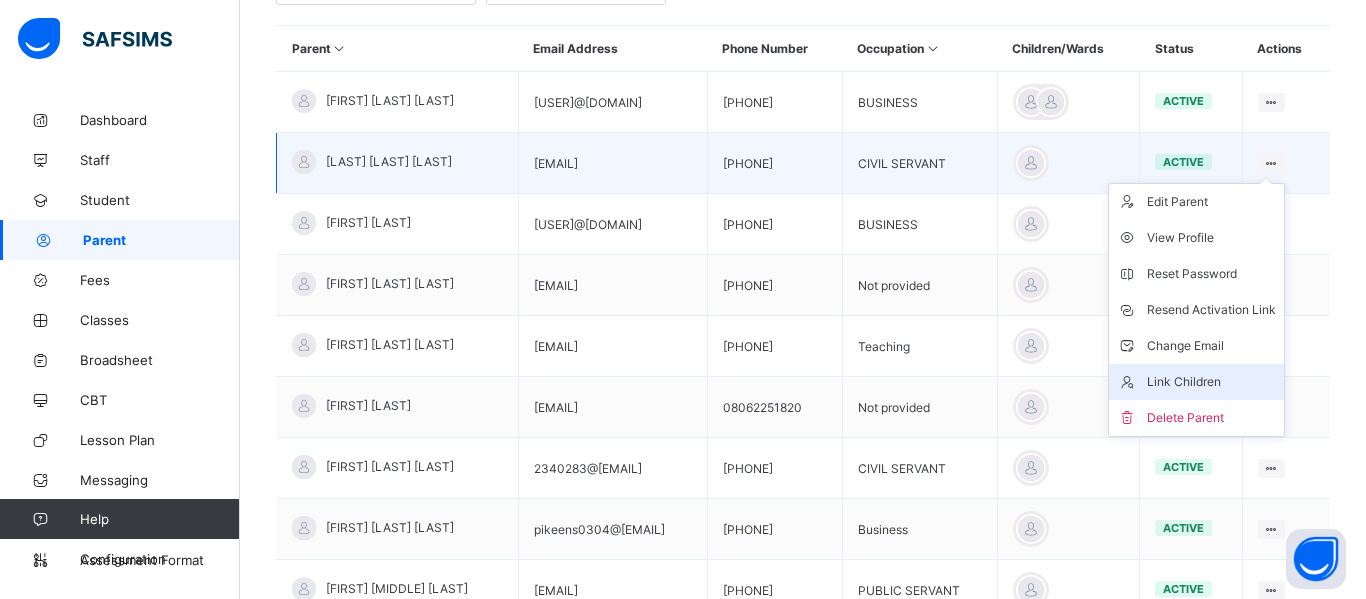 click on "Link Children" at bounding box center (1211, 382) 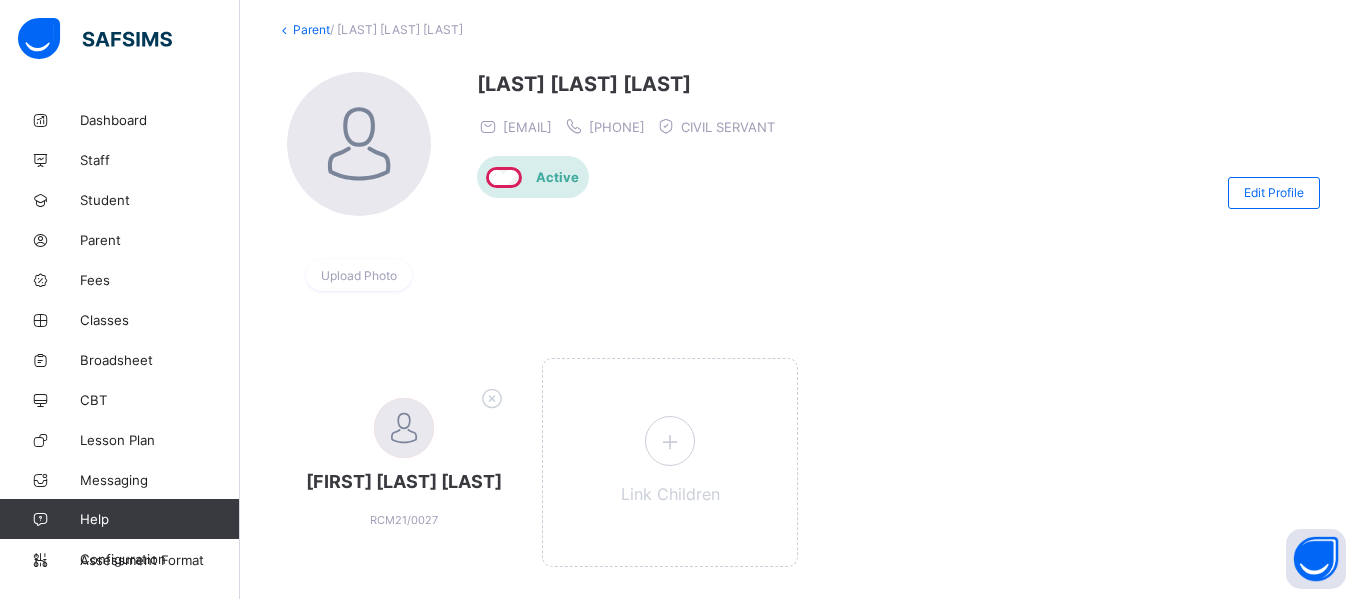 scroll, scrollTop: 156, scrollLeft: 0, axis: vertical 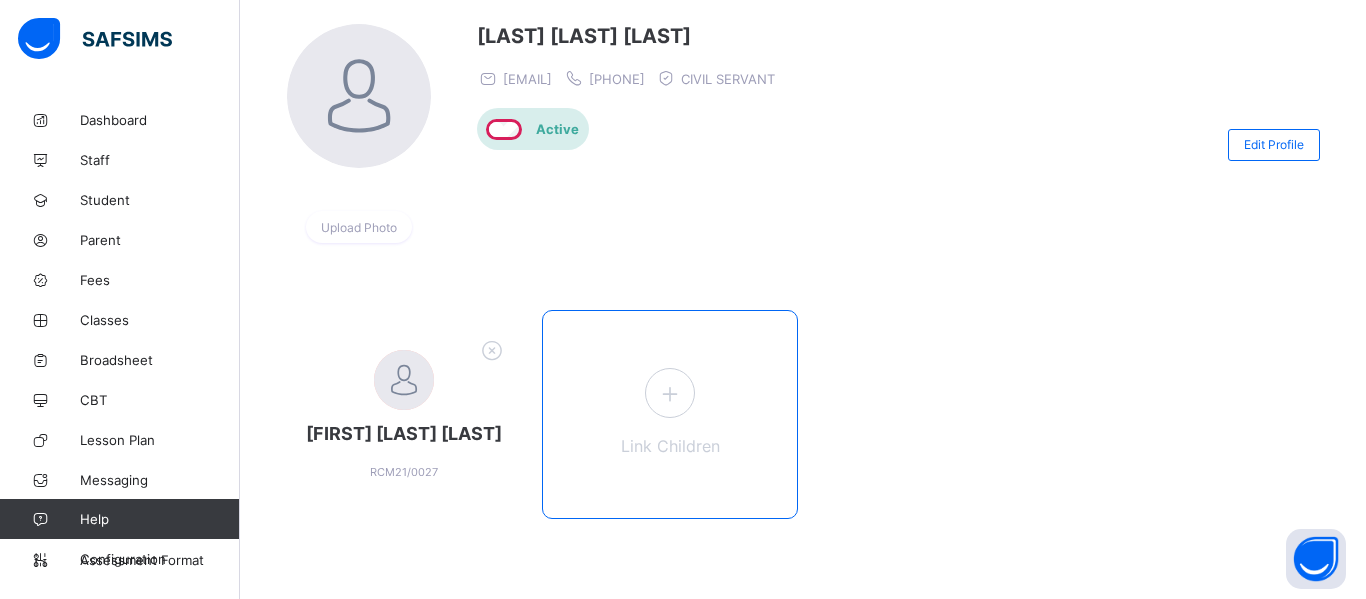 click at bounding box center [670, 393] 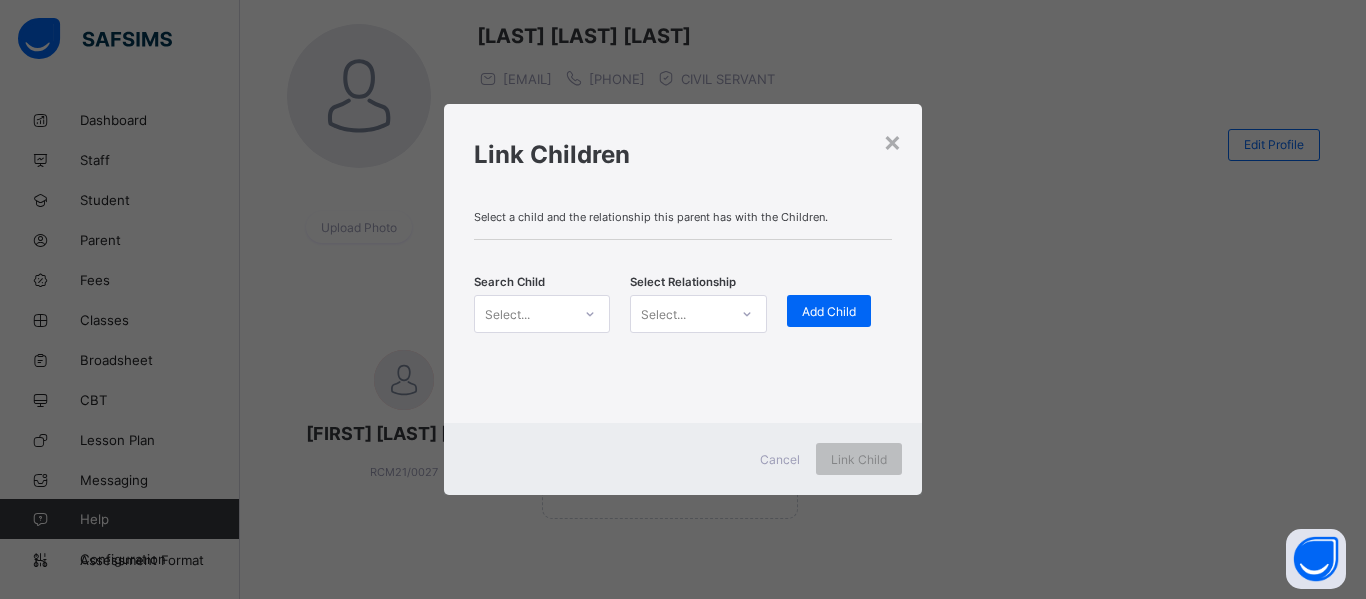 click on "Select..." at bounding box center (507, 314) 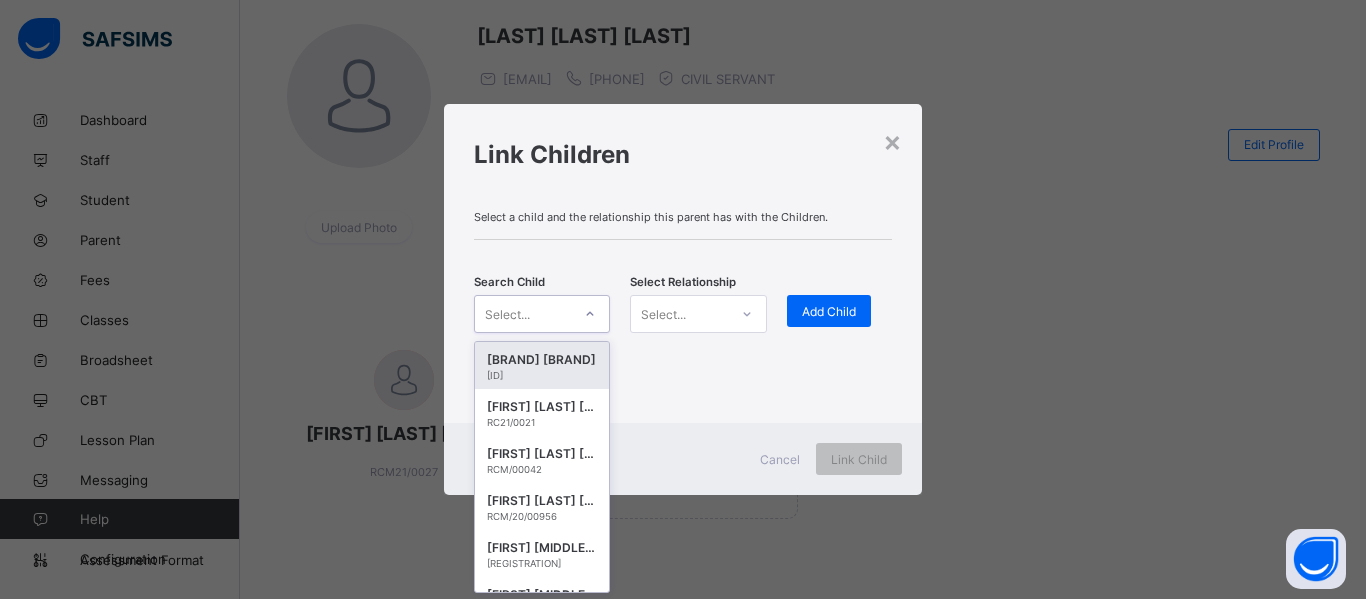 scroll, scrollTop: 0, scrollLeft: 0, axis: both 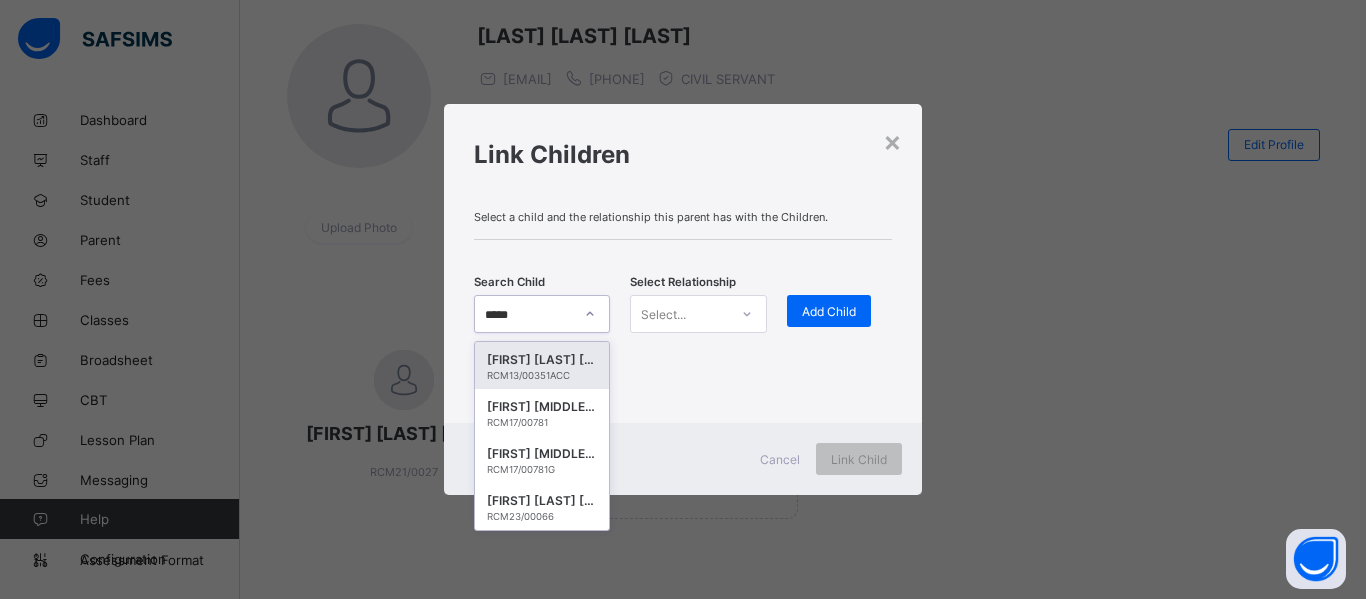 type on "******" 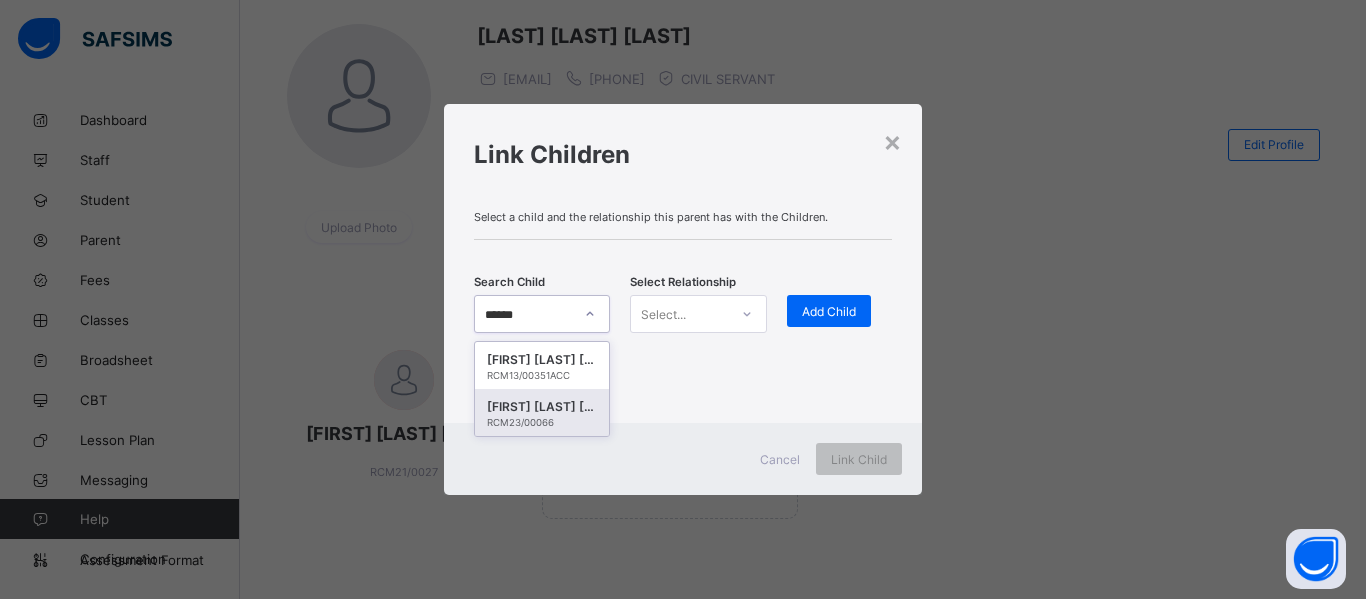 click on "[FIRST] [LAST] [LAST]" at bounding box center (542, 407) 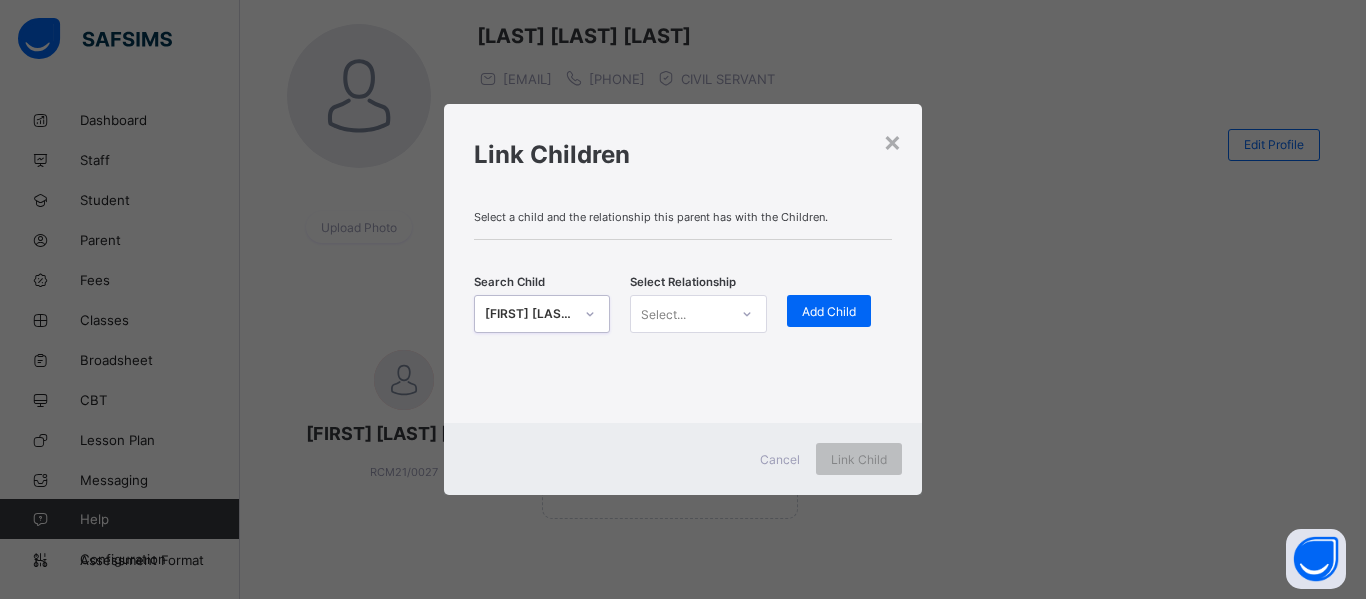 click 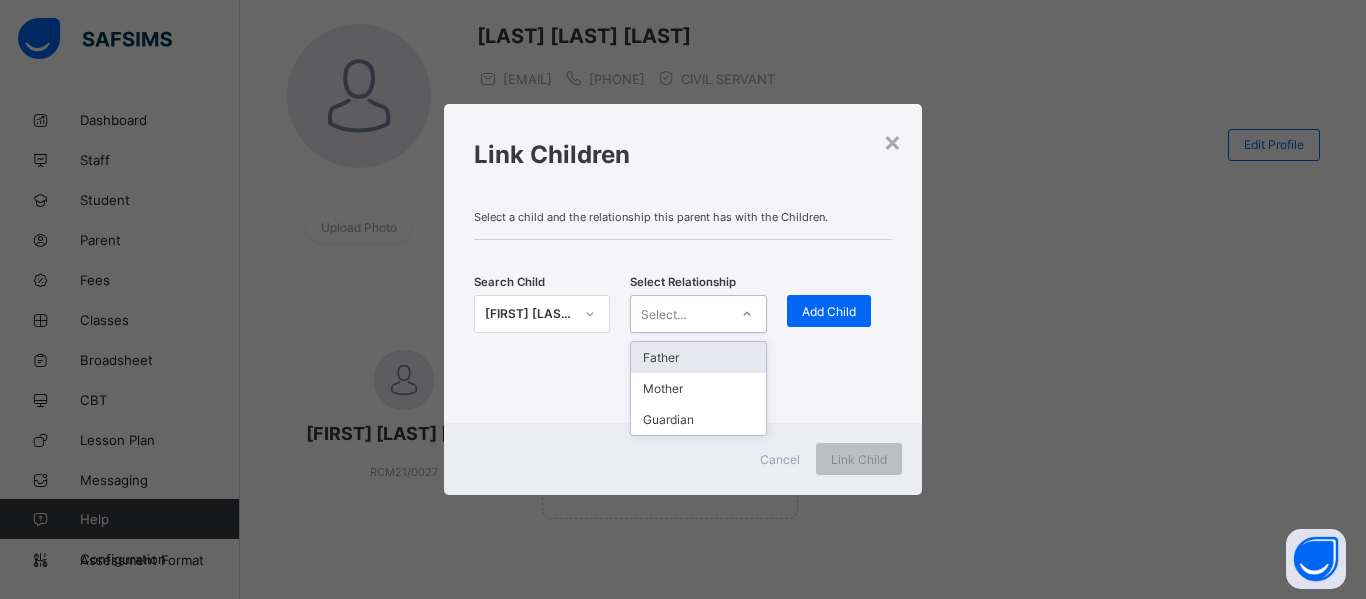 click on "Father" at bounding box center (698, 357) 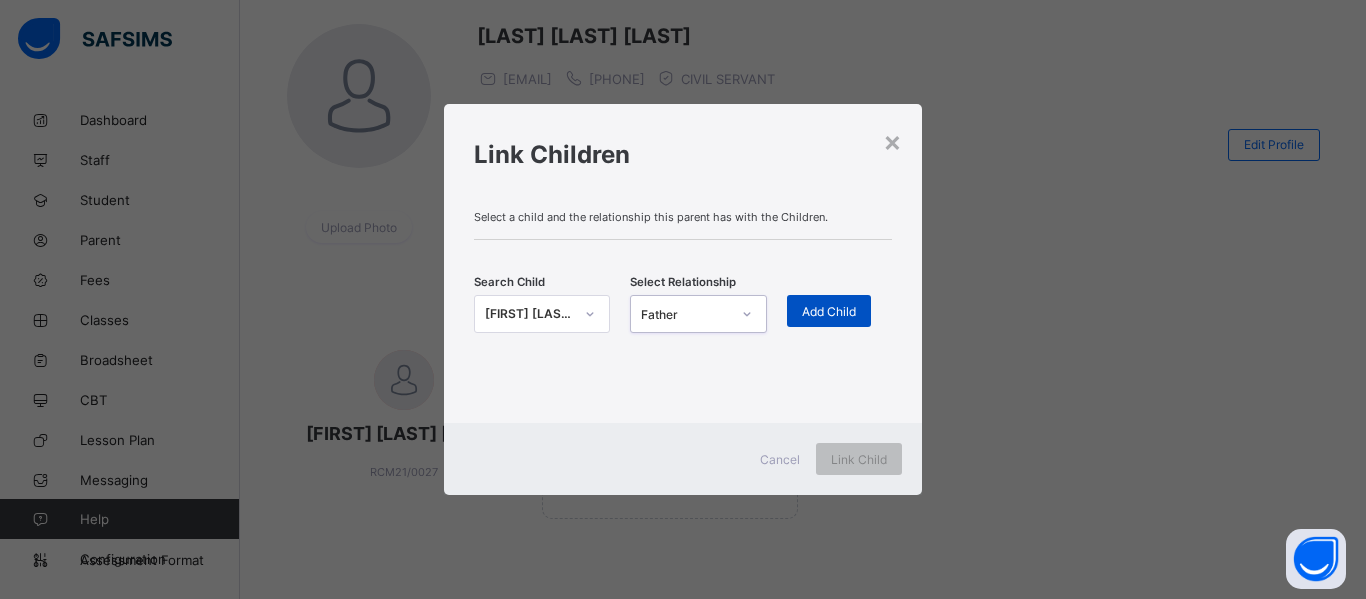 click on "Add Child" at bounding box center [829, 311] 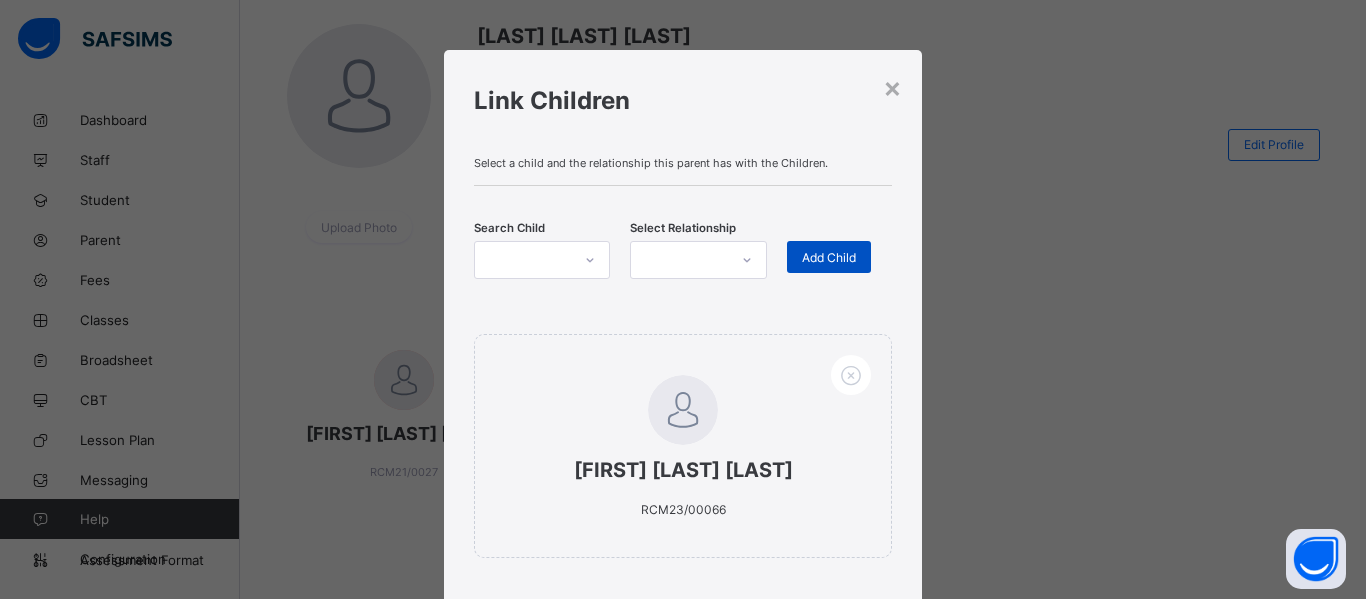 scroll, scrollTop: 136, scrollLeft: 0, axis: vertical 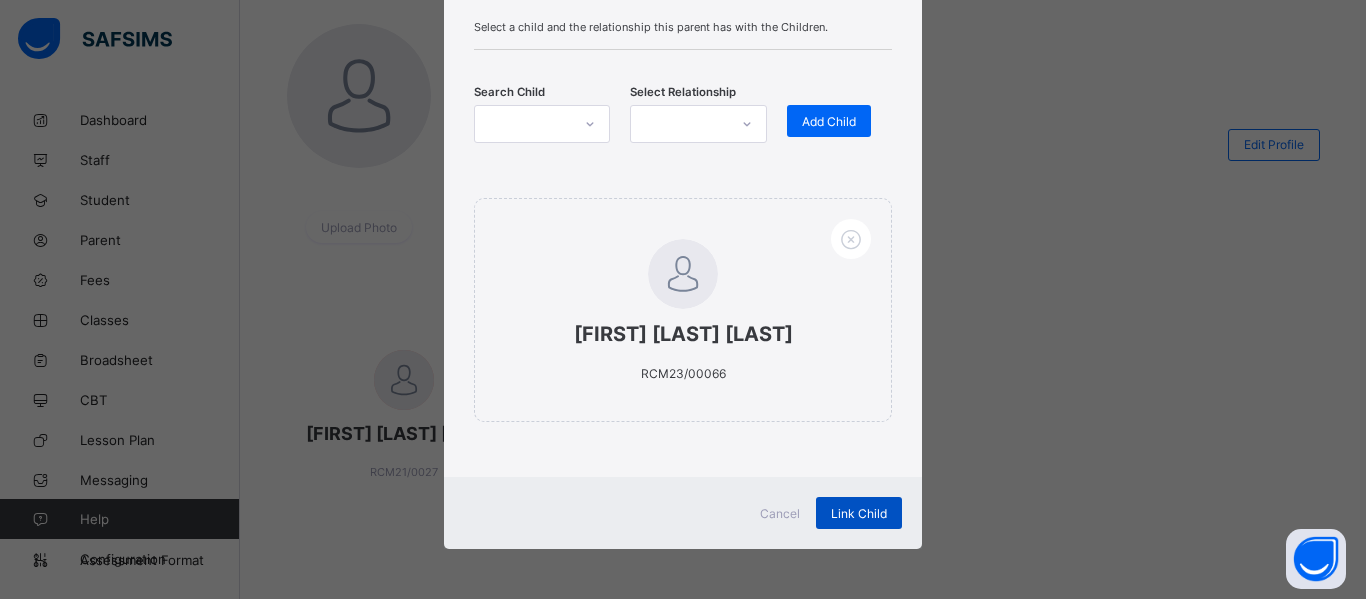 click on "Link Child" at bounding box center (859, 513) 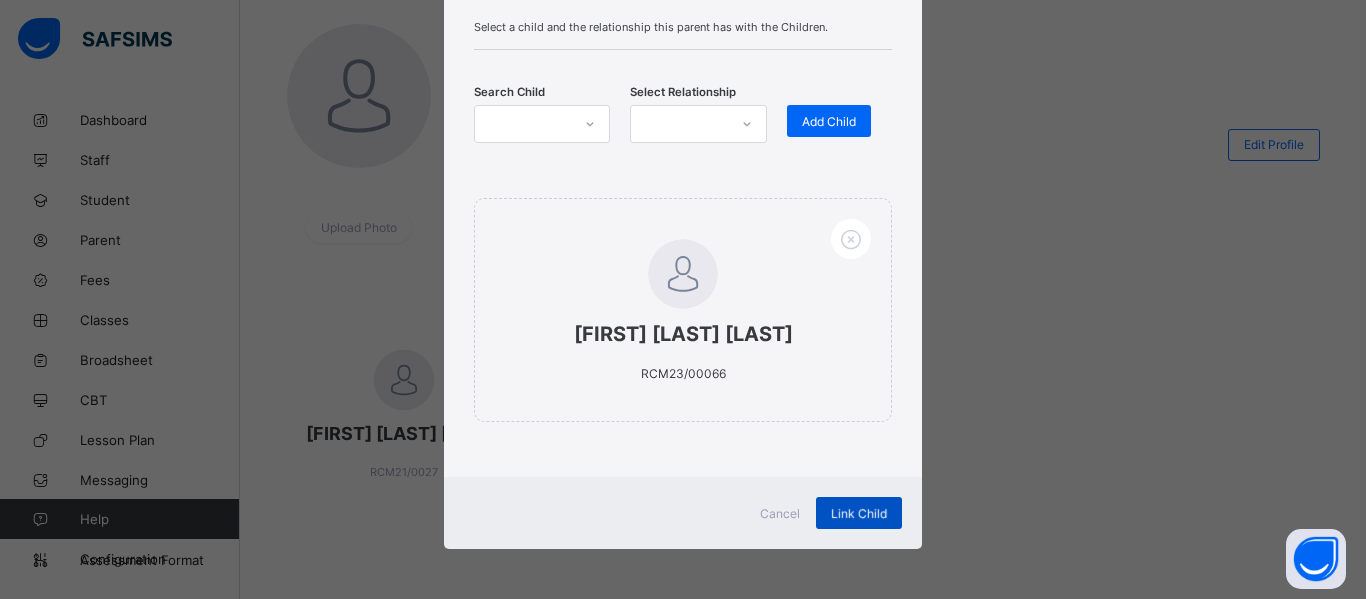 scroll, scrollTop: 0, scrollLeft: 0, axis: both 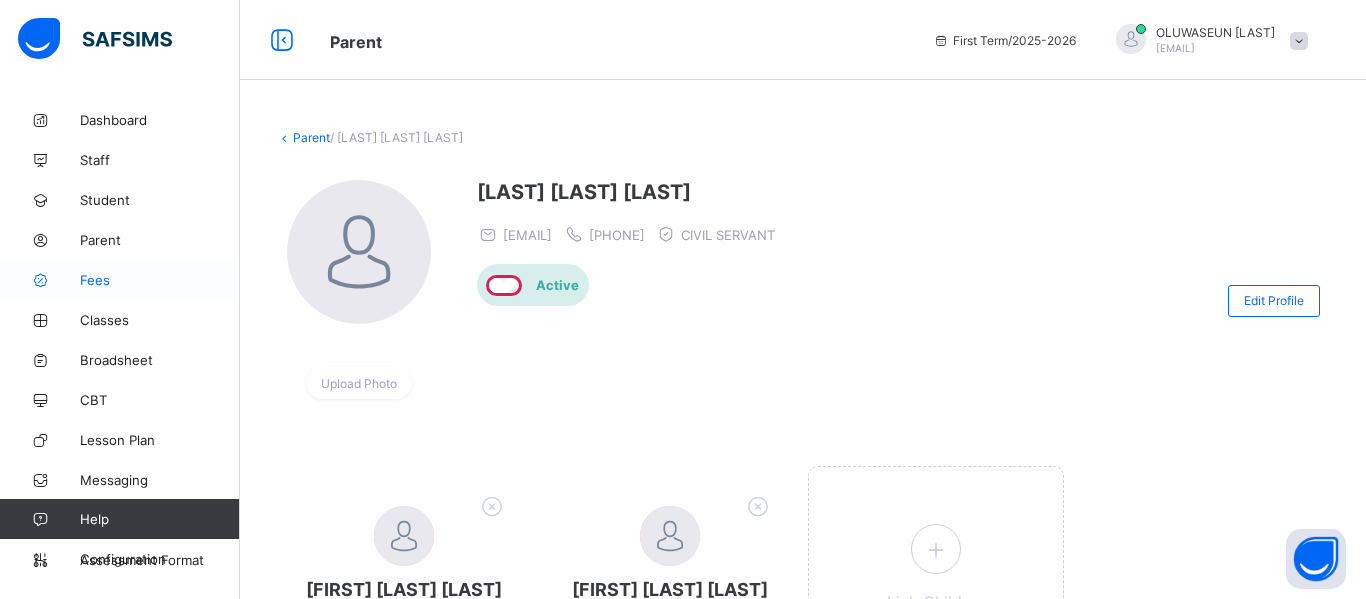 click on "Fees" at bounding box center (160, 280) 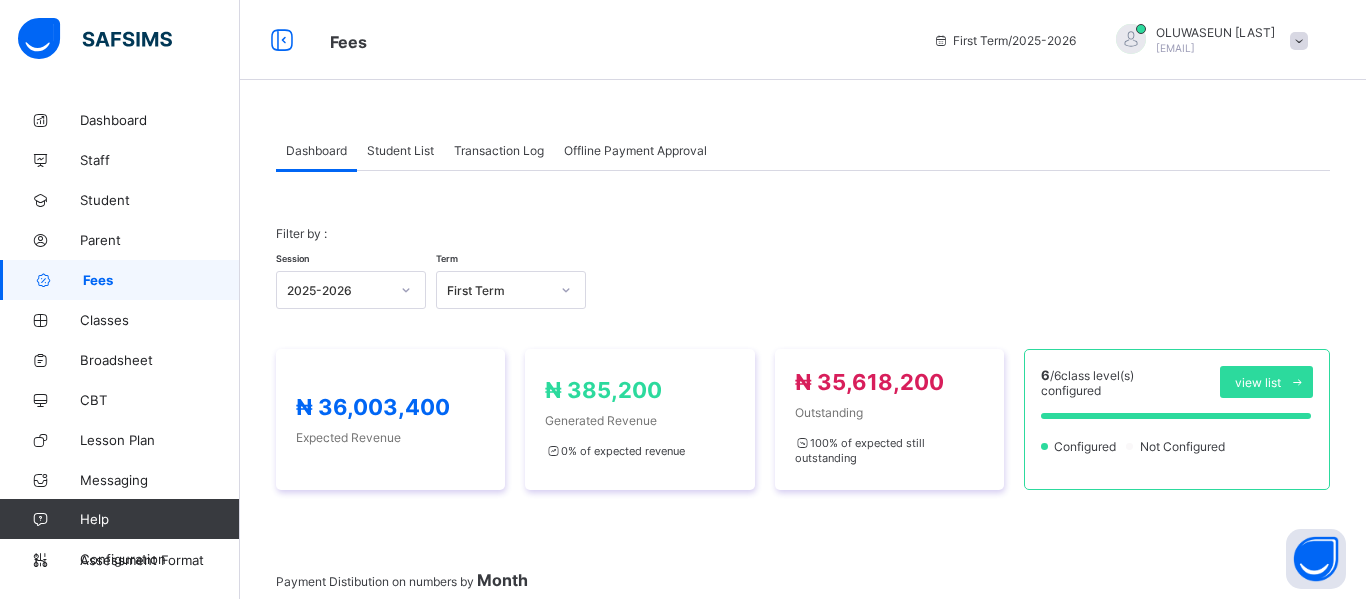 click on "Student List" at bounding box center [400, 150] 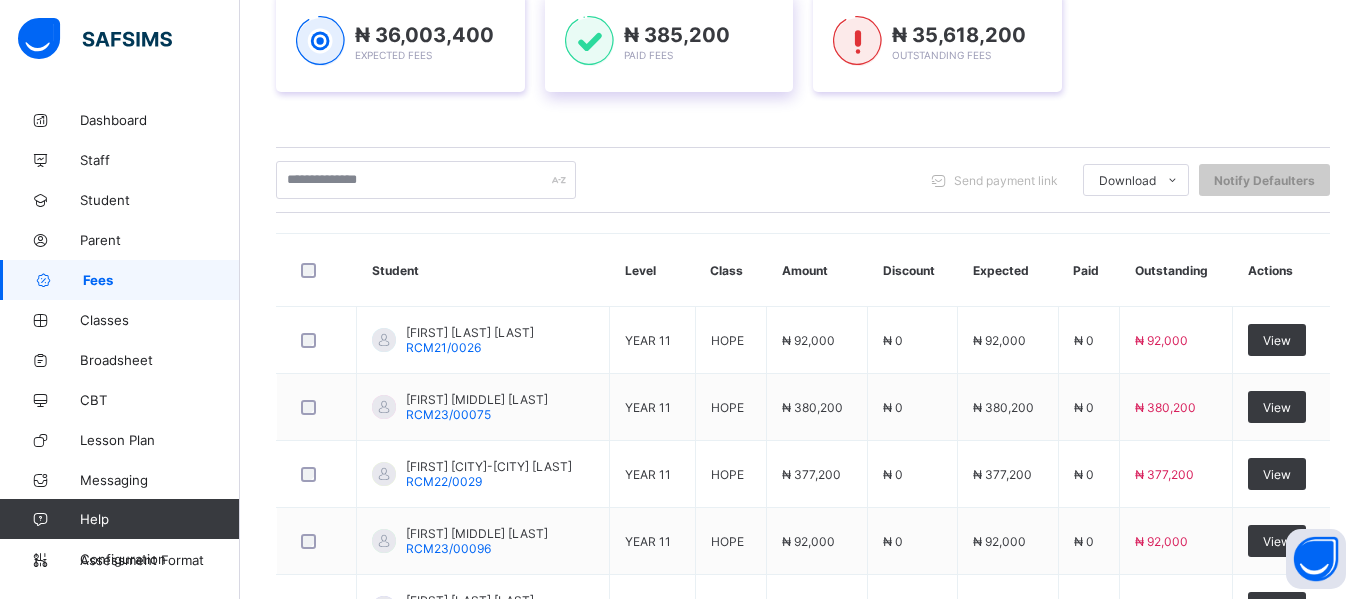 scroll, scrollTop: 318, scrollLeft: 0, axis: vertical 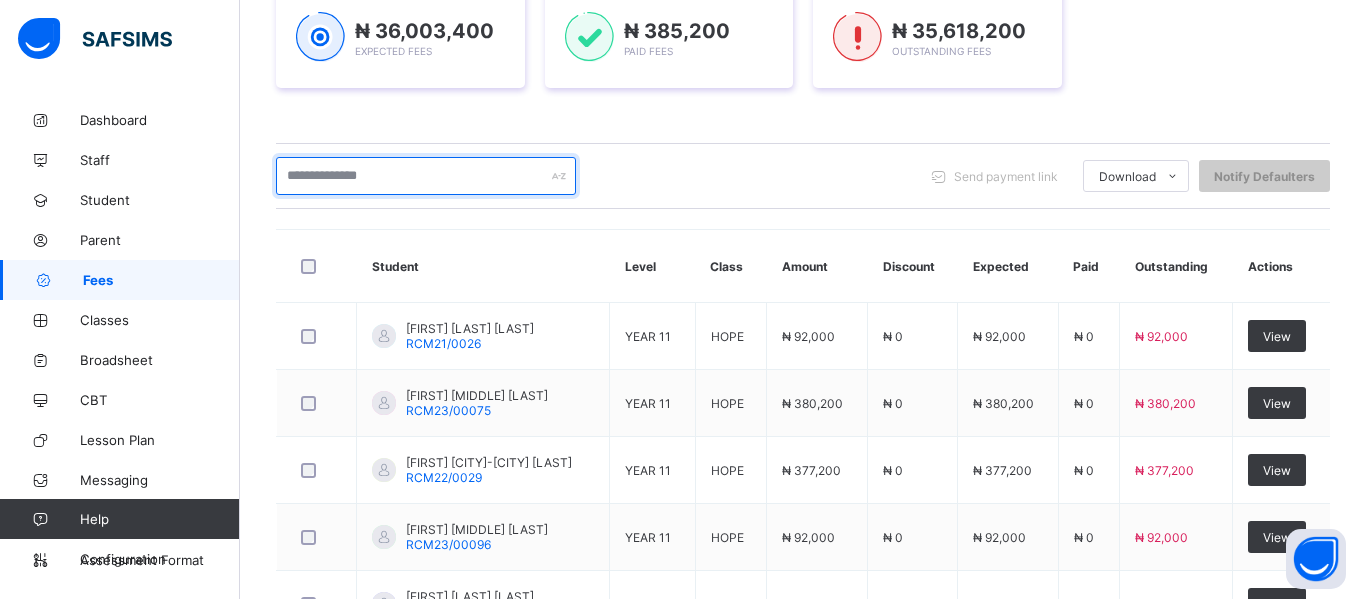 click at bounding box center [426, 176] 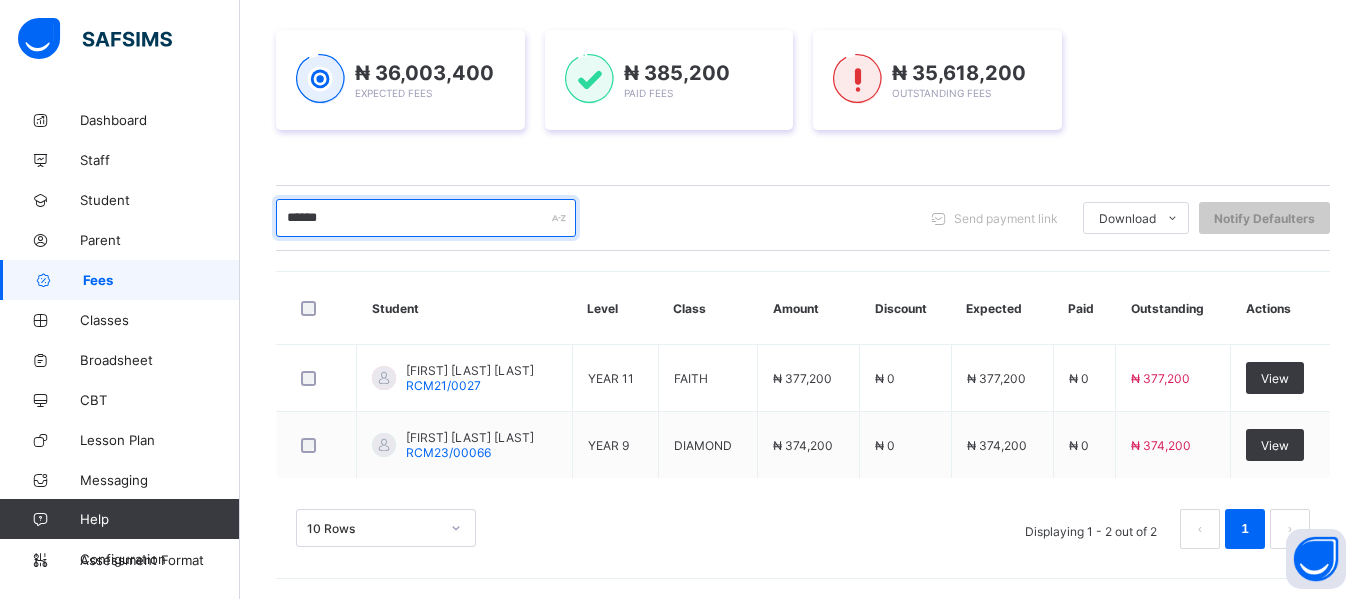 scroll, scrollTop: 276, scrollLeft: 0, axis: vertical 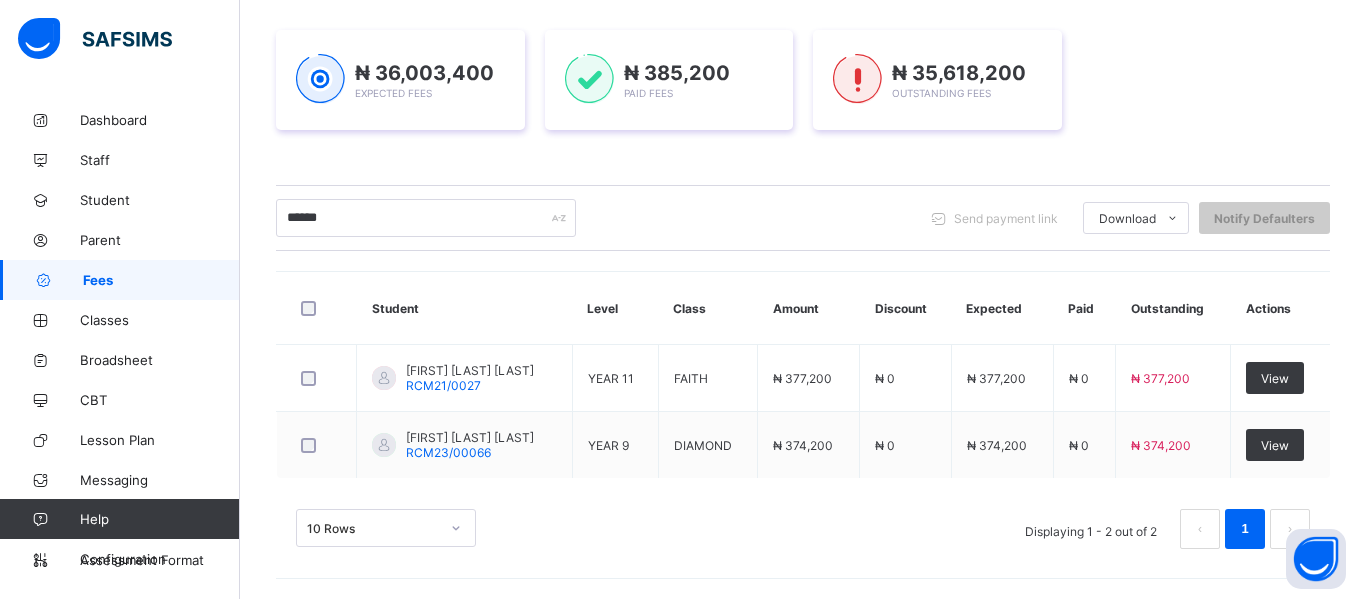 click at bounding box center [317, 308] 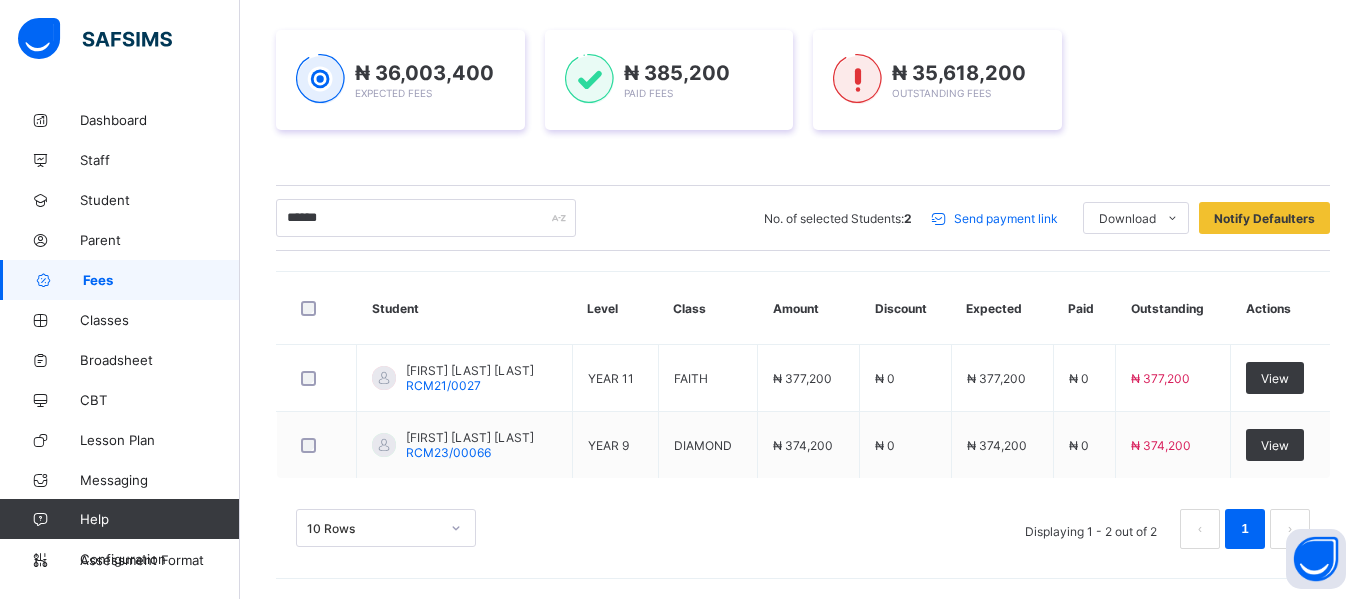 click on "Send payment link" at bounding box center (1006, 218) 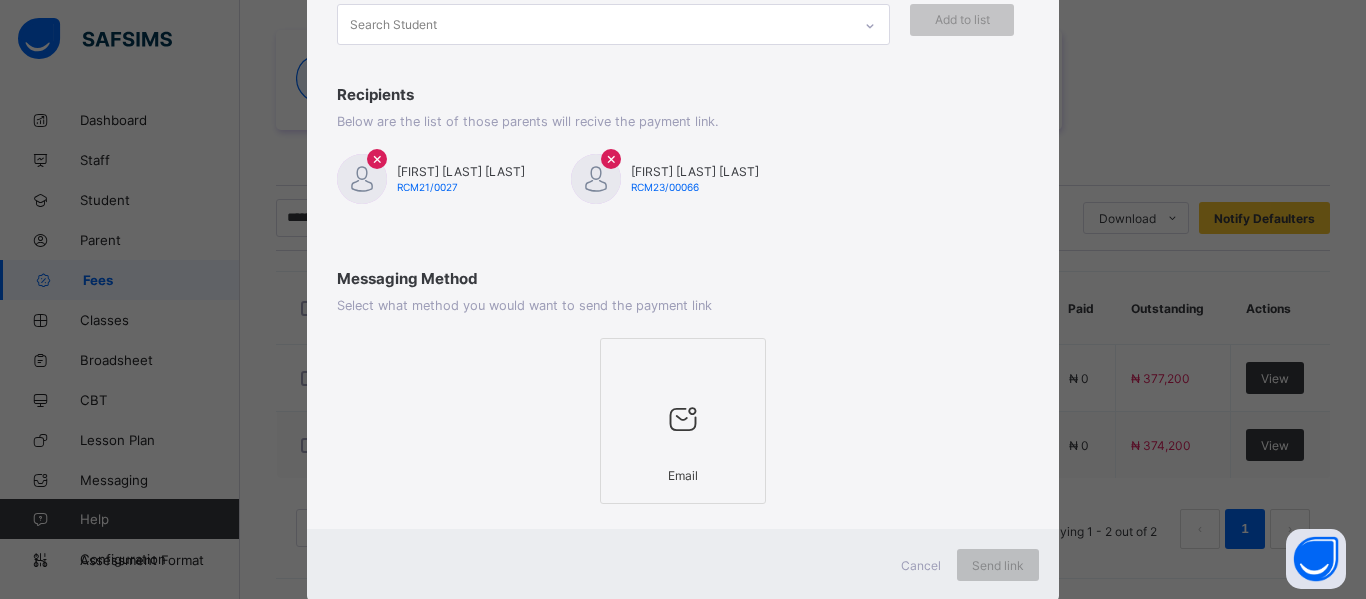 scroll, scrollTop: 255, scrollLeft: 0, axis: vertical 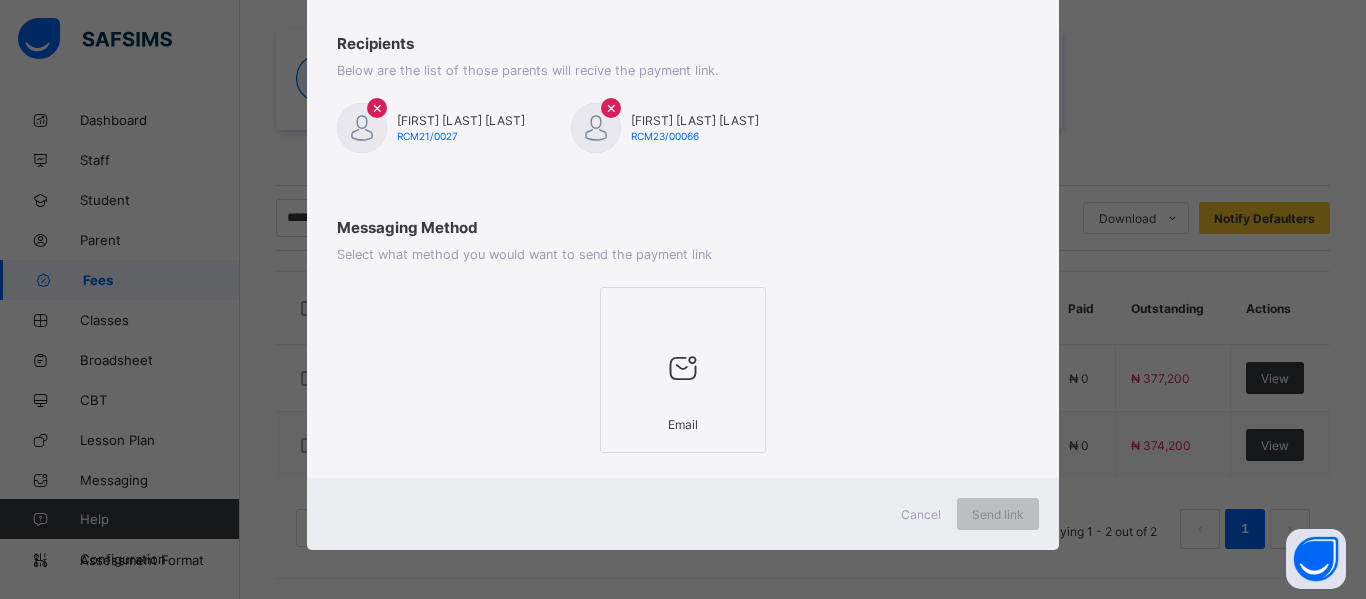 click at bounding box center [683, 367] 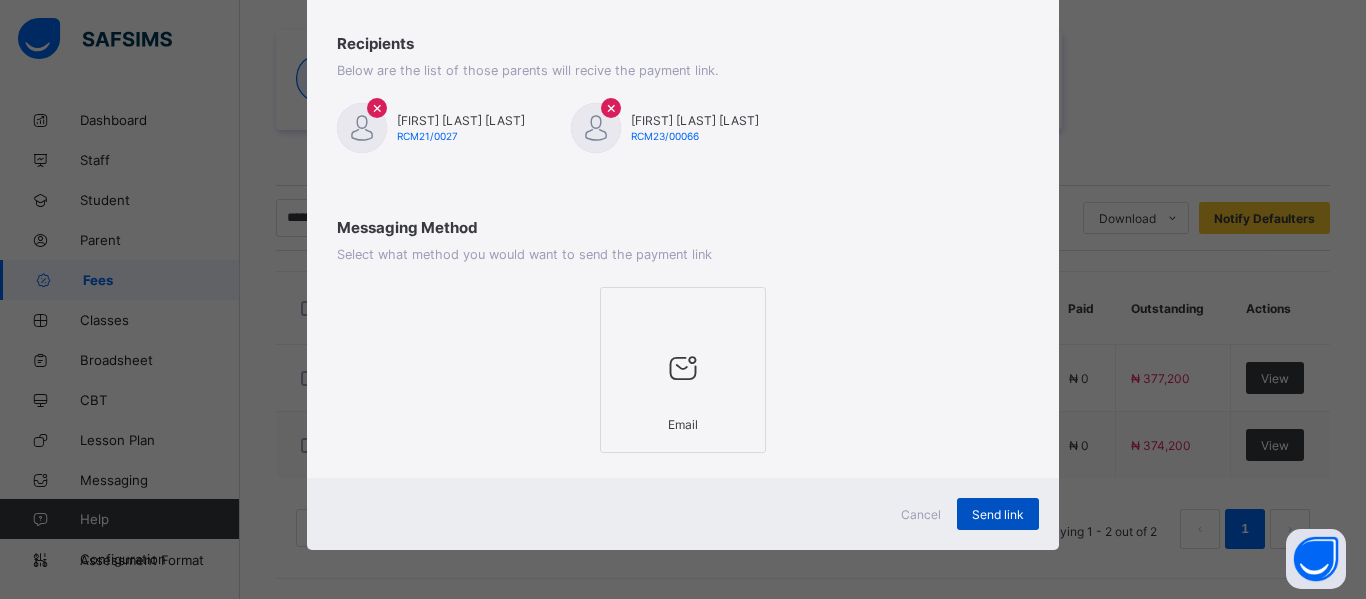 click on "Send link" at bounding box center [998, 514] 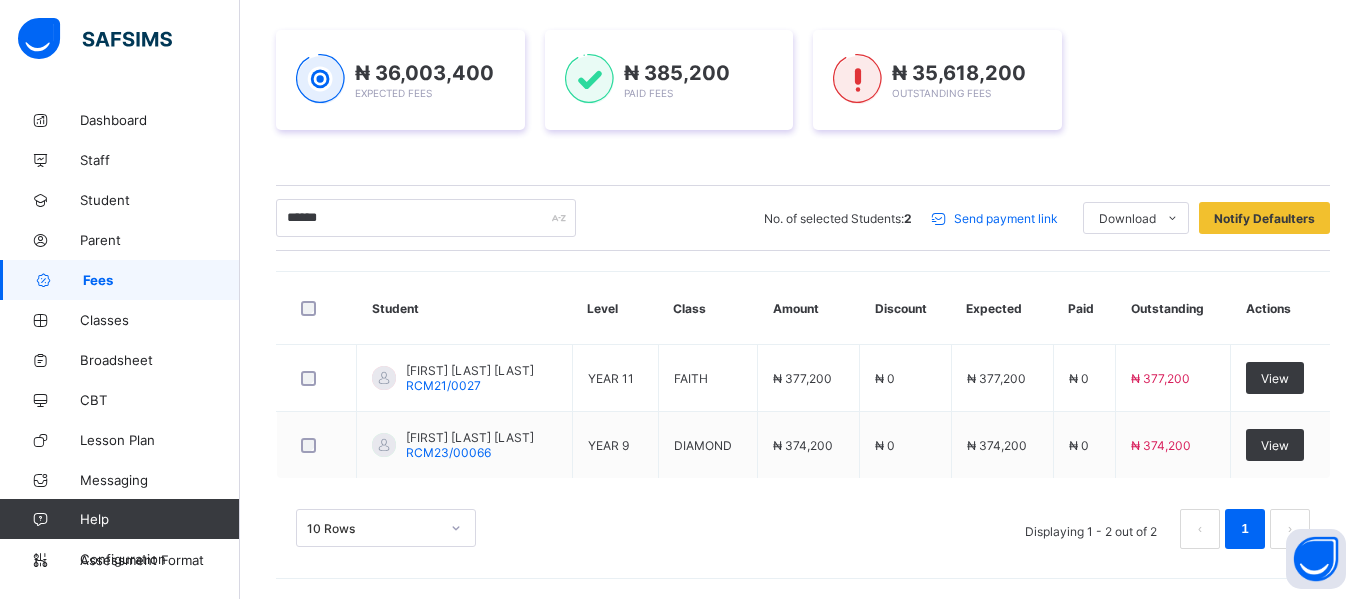 click on "Send payment link" at bounding box center [1006, 218] 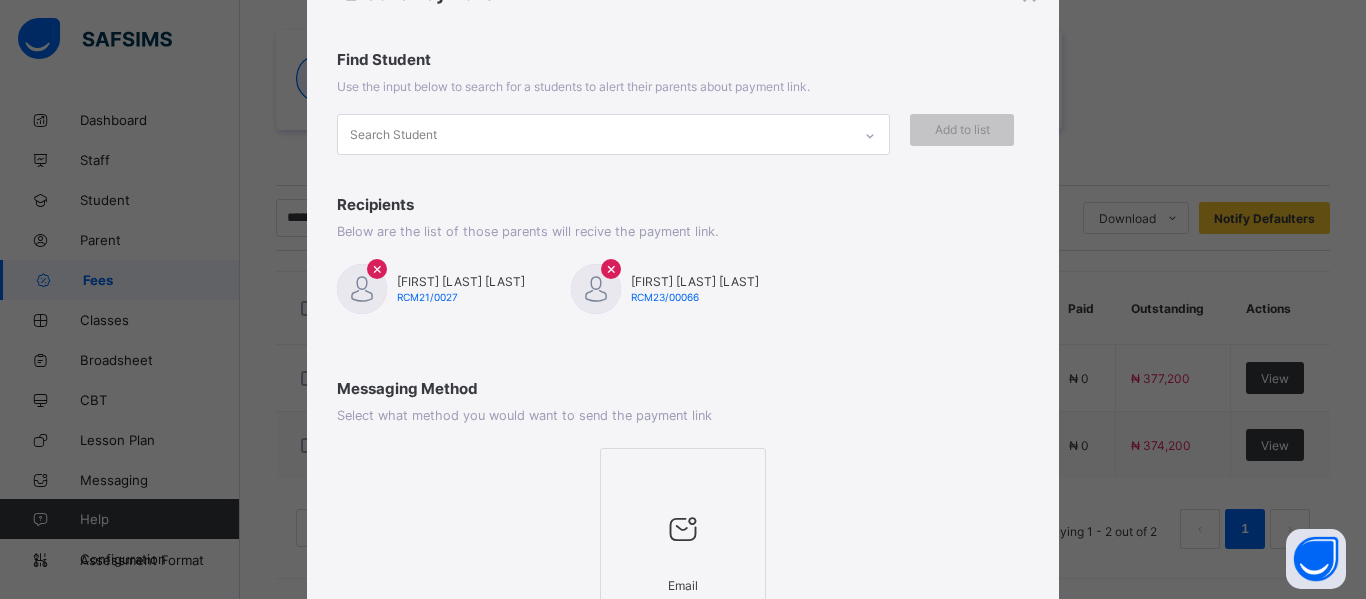 scroll, scrollTop: 255, scrollLeft: 0, axis: vertical 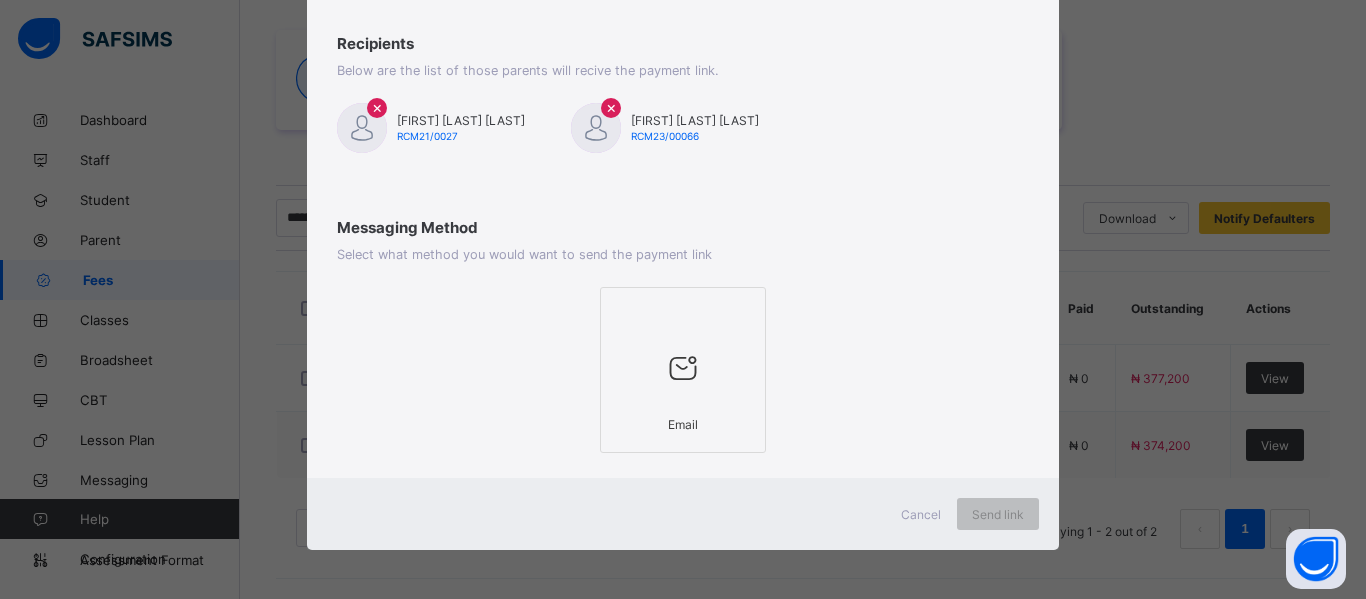 click at bounding box center (683, 367) 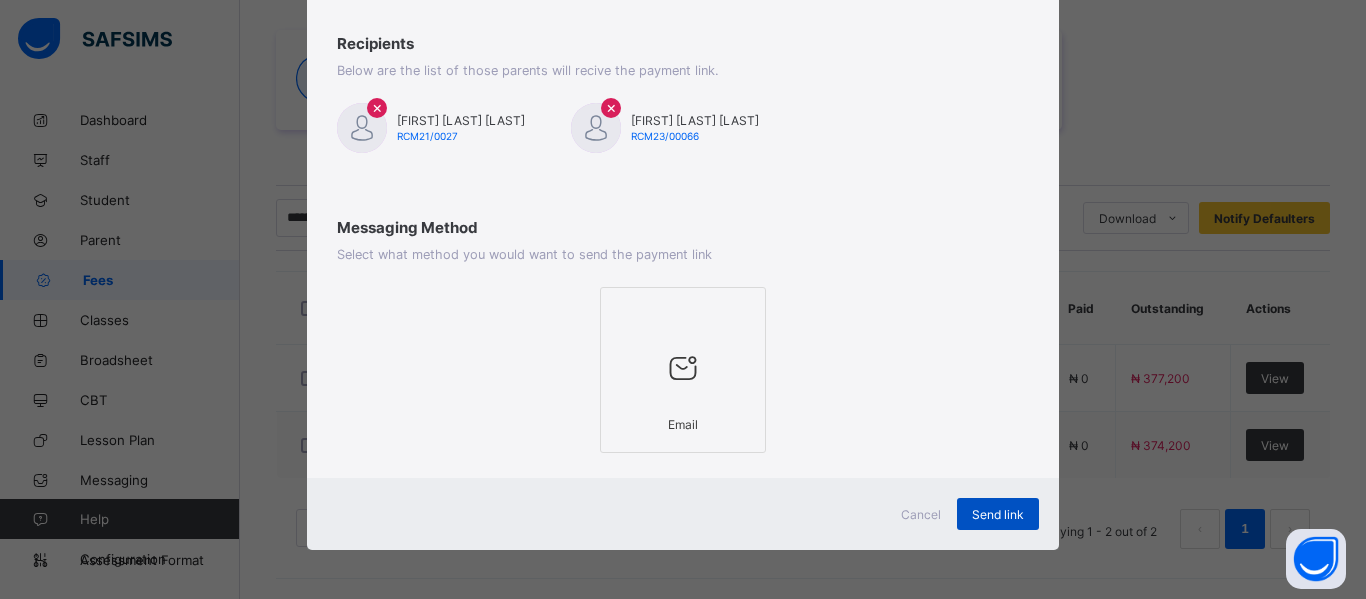 click on "Send link" at bounding box center [998, 514] 